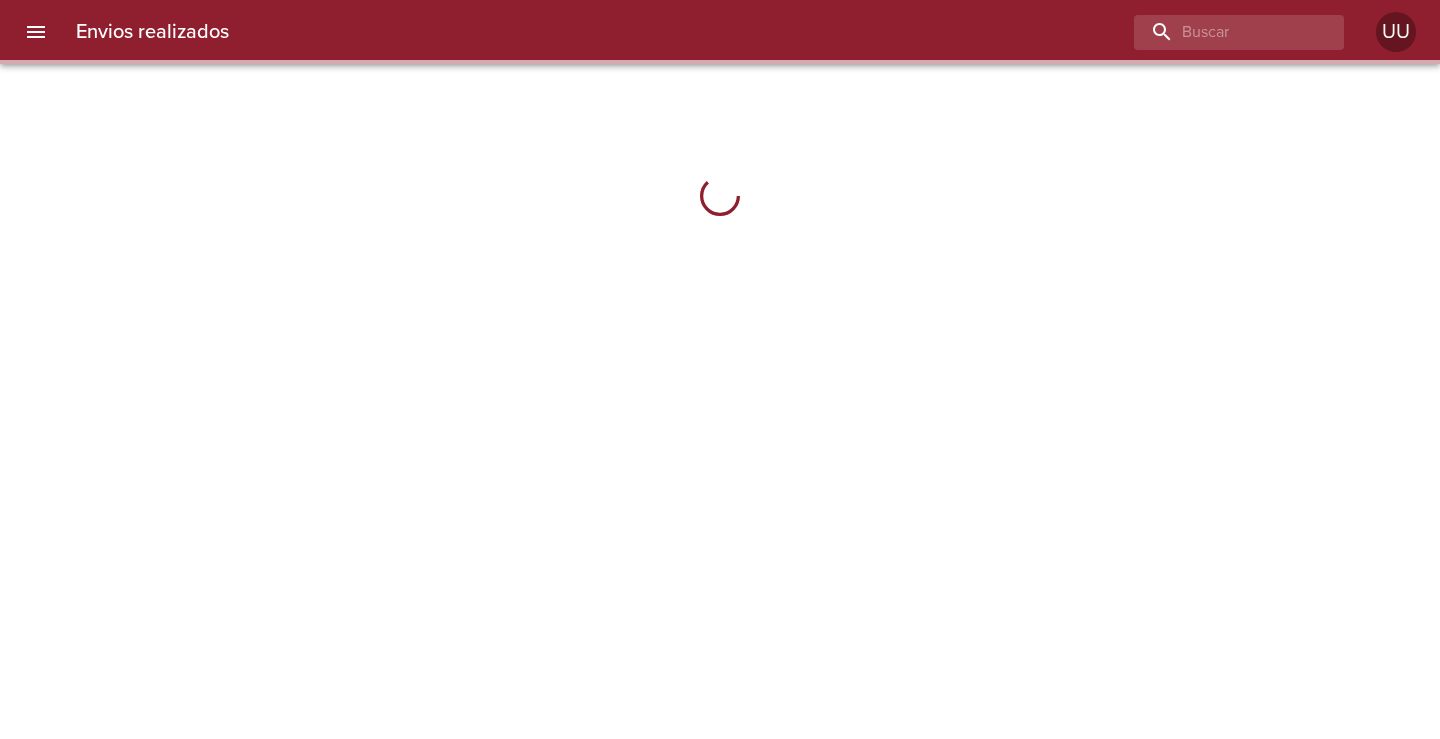 scroll, scrollTop: 0, scrollLeft: 0, axis: both 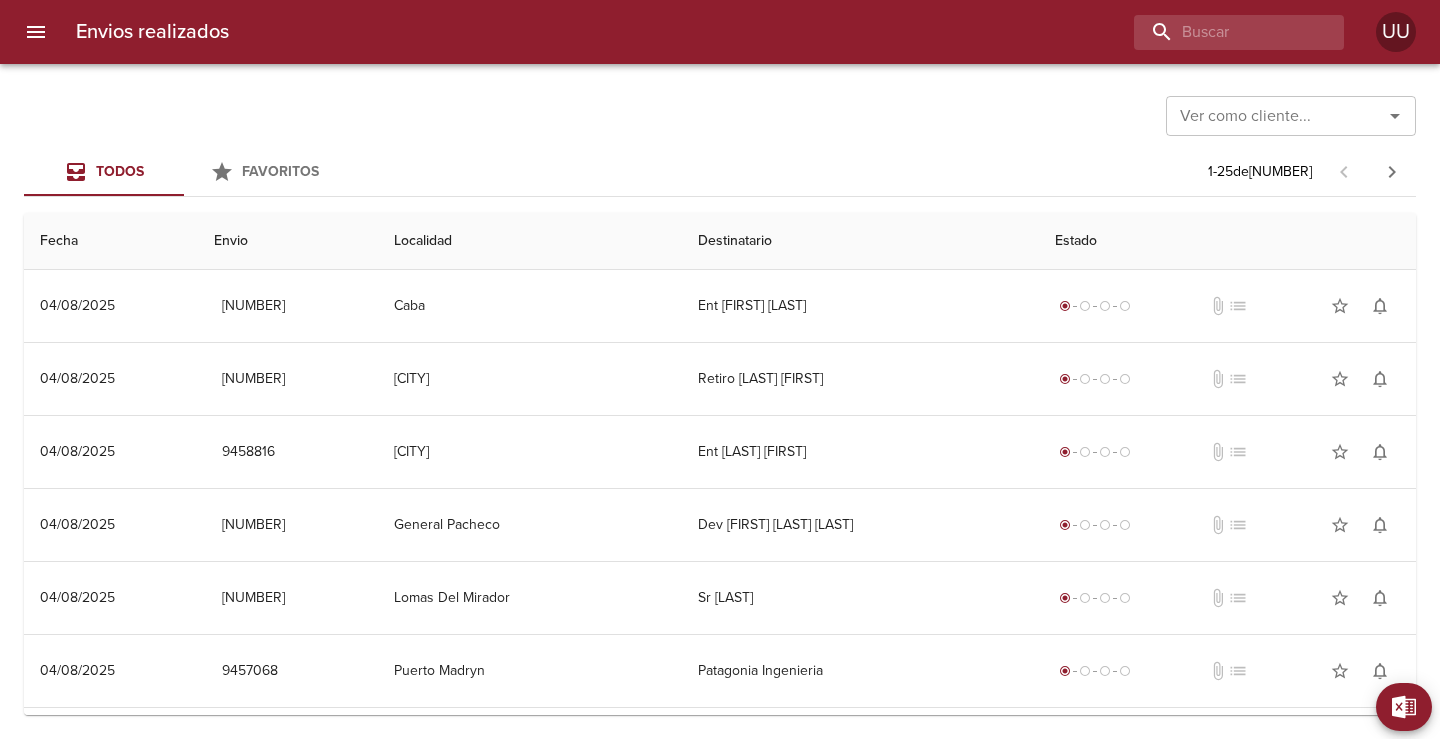 click on "Ver como cliente... Ver como cliente... Todos Favoritos 1 - [NUMBER] [DATE] [DATE] [NUMBER] [CITY] Ent [FIRST] [LAST] radio_button_checked radio_button_unchecked radio_button_unchecked radio_button_unchecked attach_file list star_border notifications_none [DATE] [DATE] [NUMBER] [CITY] Retiro [LAST] [FIRST] radio_button_checked radio_button_unchecked radio_button_unchecked radio_button_unchecked attach_file list star_border notifications_none [DATE] [DATE] [NUMBER] [CITY] Ent [LAST] [FIRST] radio_button_checked radio_button_unchecked radio_button_unchecked radio_button_unchecked attach_file list star_border notifications_none [DATE] [DATE] [NUMBER] [CITY] Dev [FIRST] [LAST] radio_button_checked radio_button_unchecked radio_button_unchecked radio_button_unchecked attach_file list star_border notifications_none [DATE] [DATE] [NUMBER] [CITY] Sr [LAST] radio_button_checked radio_button_unchecked attach_file list" at bounding box center [720, 401] 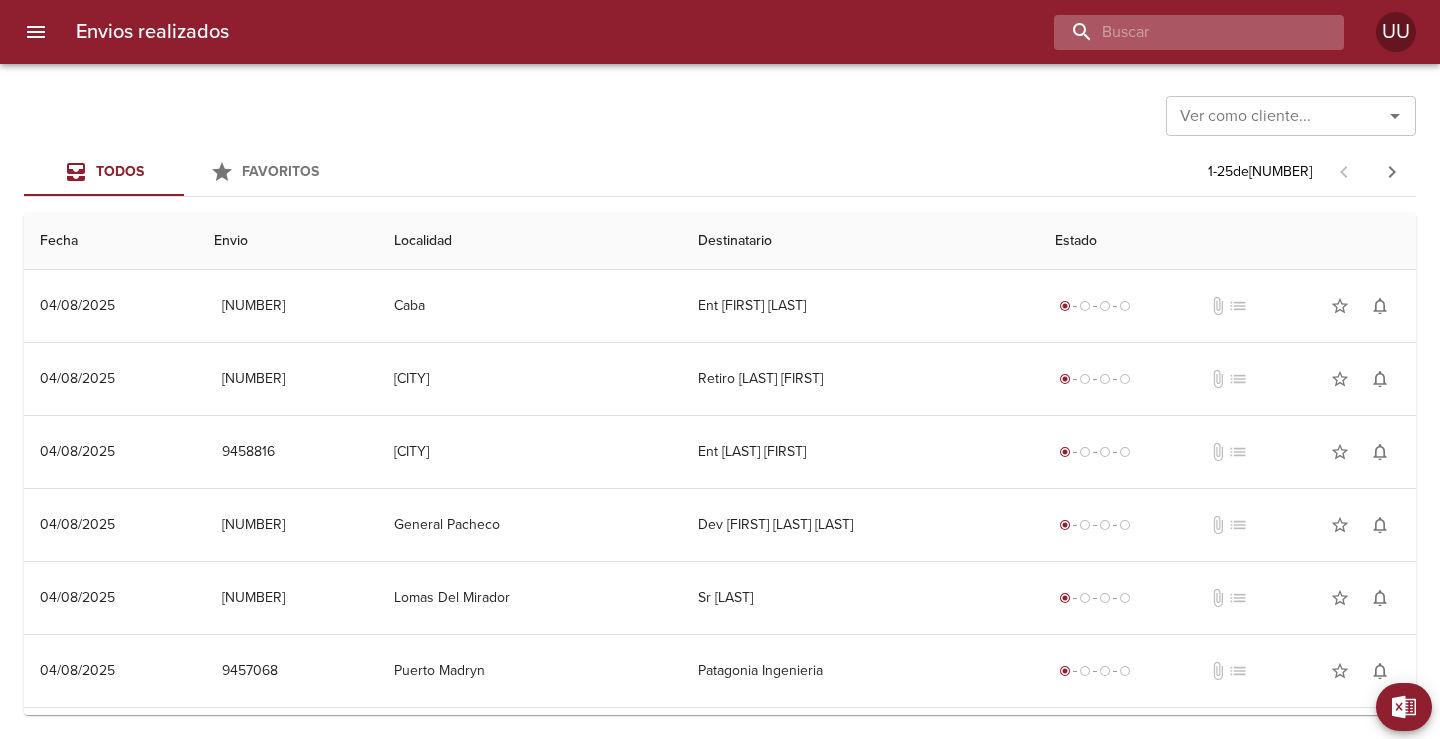 click at bounding box center (1182, 32) 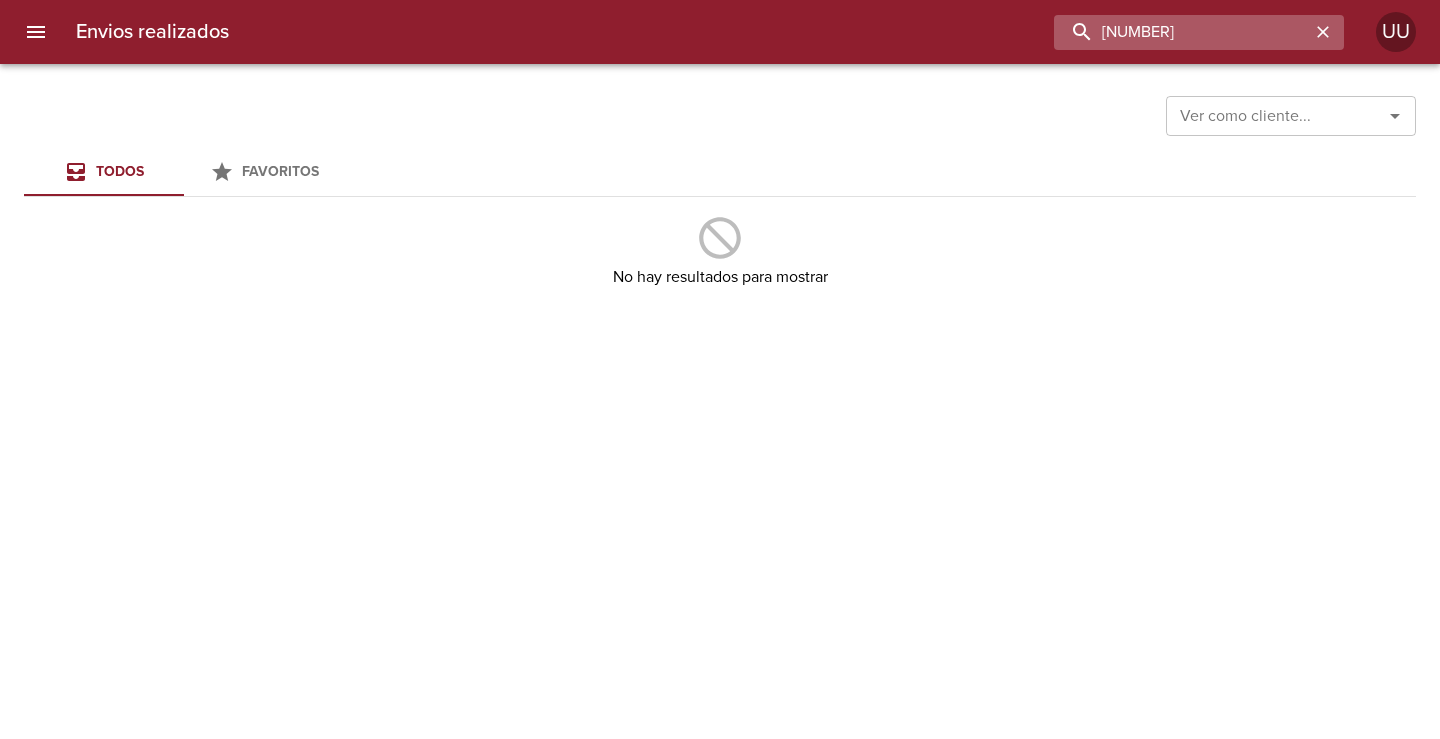 click on "[NUMBER]" at bounding box center [1182, 32] 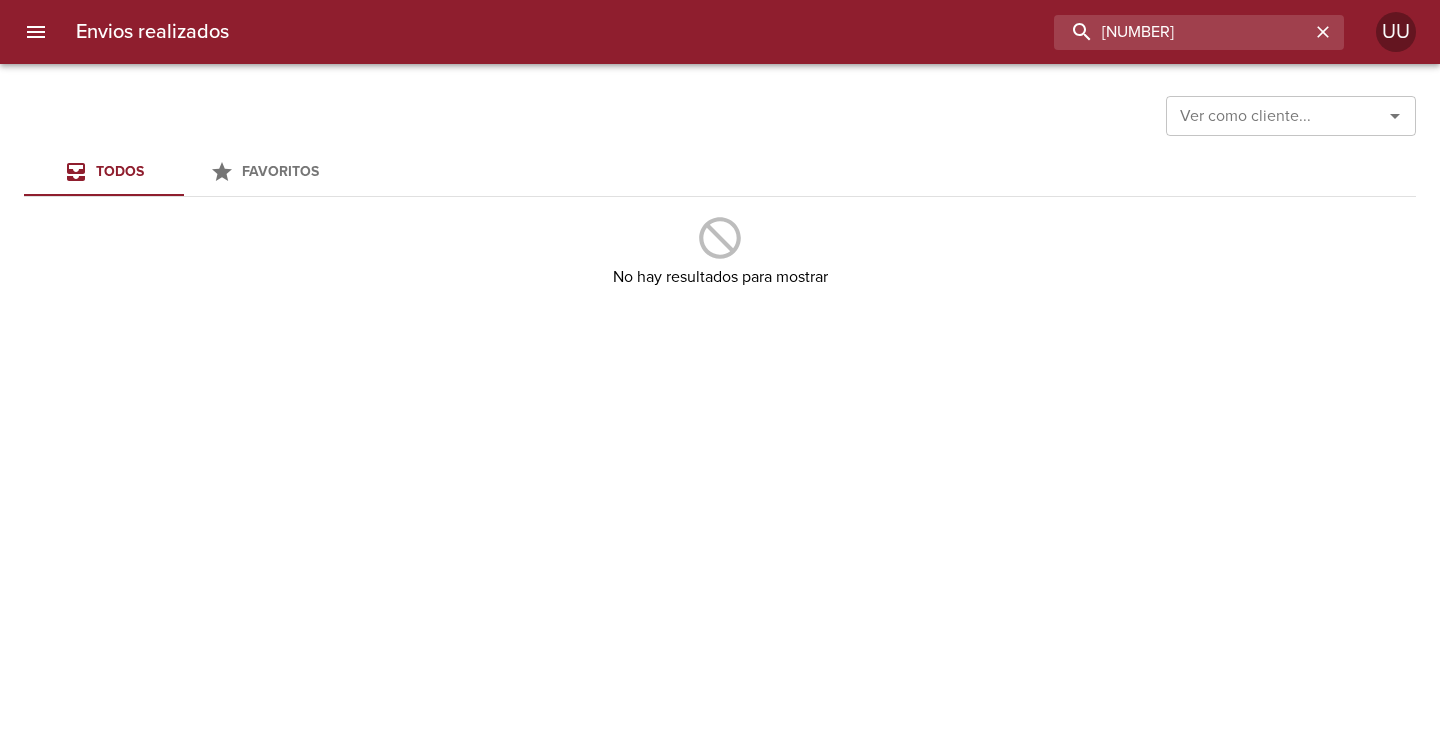 drag, startPoint x: 625, startPoint y: -41, endPoint x: 556, endPoint y: -53, distance: 70.035706 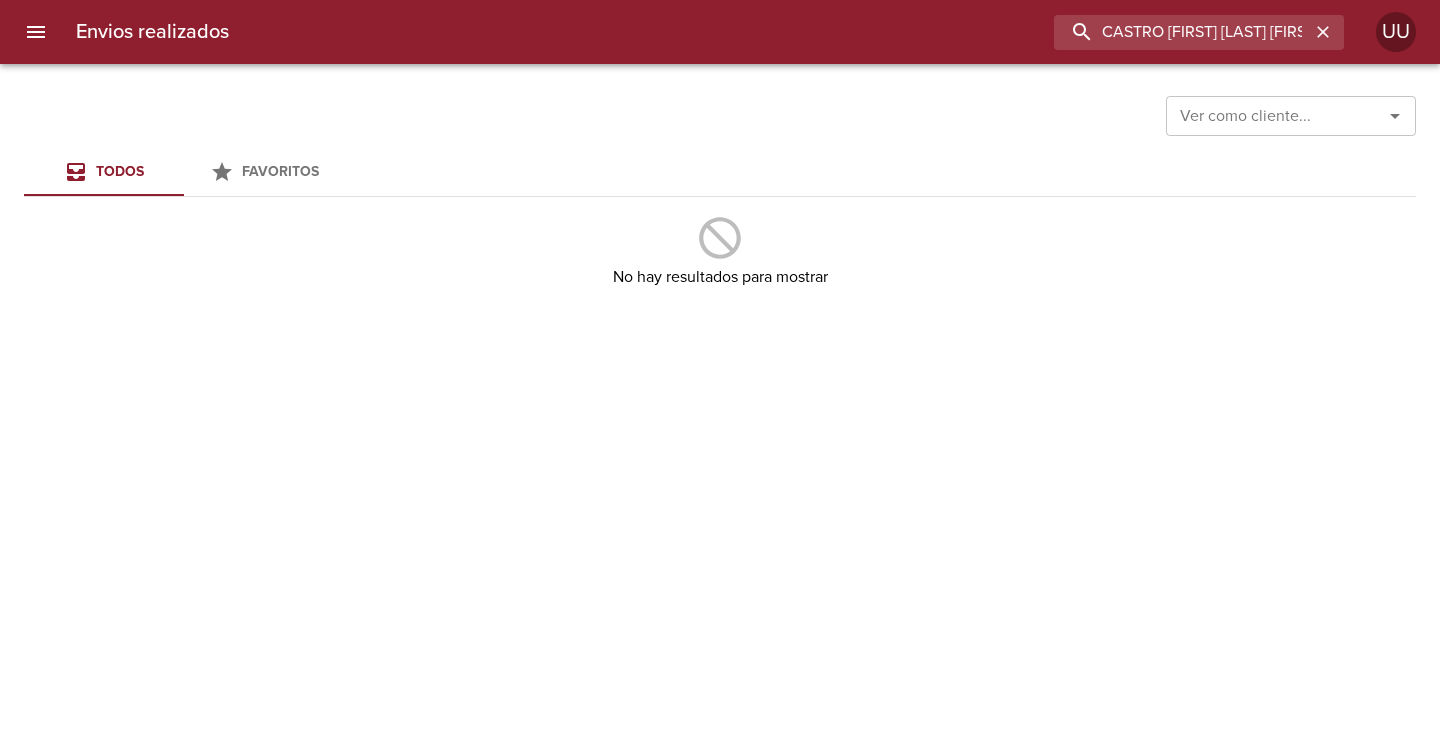 type on "CASTRO [FIRST] [LAST] [FIRST]" 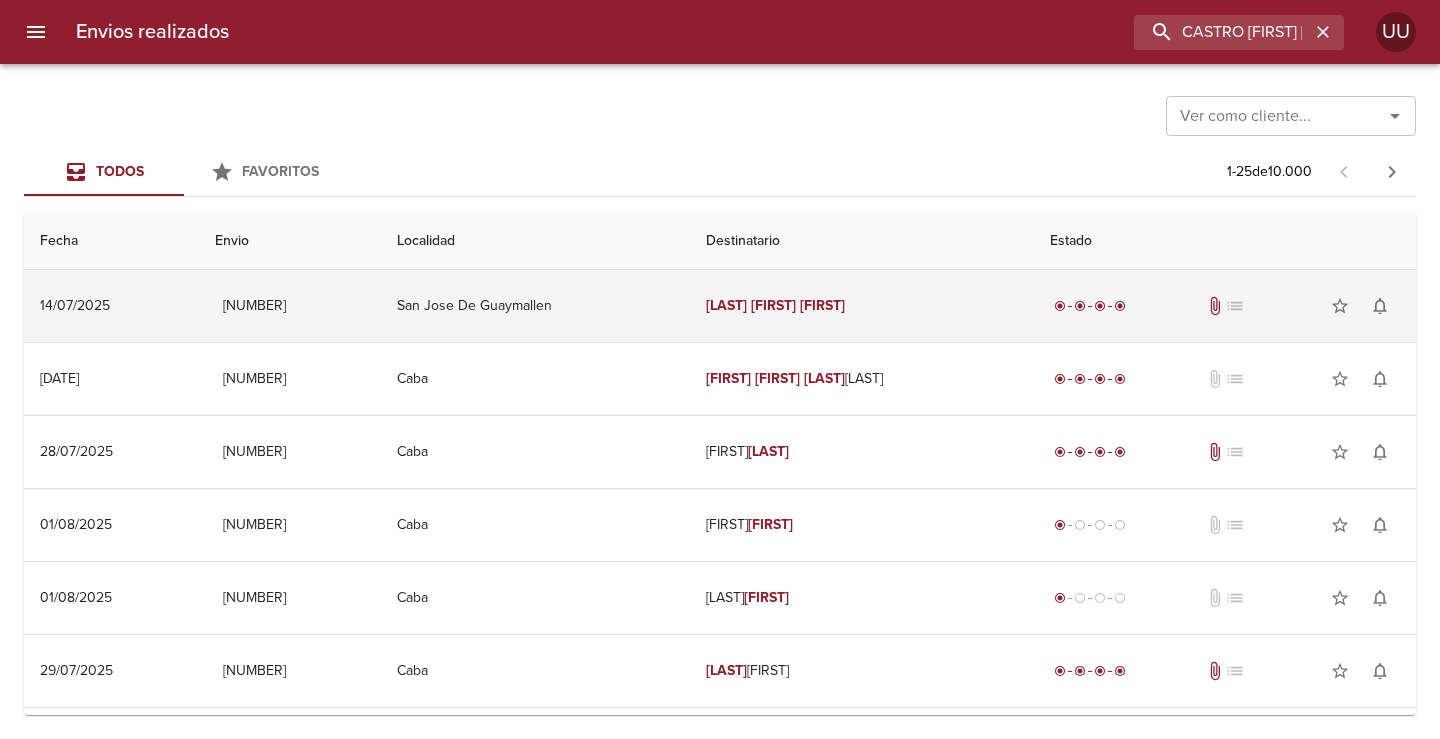 click on "Castro   [FIRST]   [LAST]" at bounding box center (862, 306) 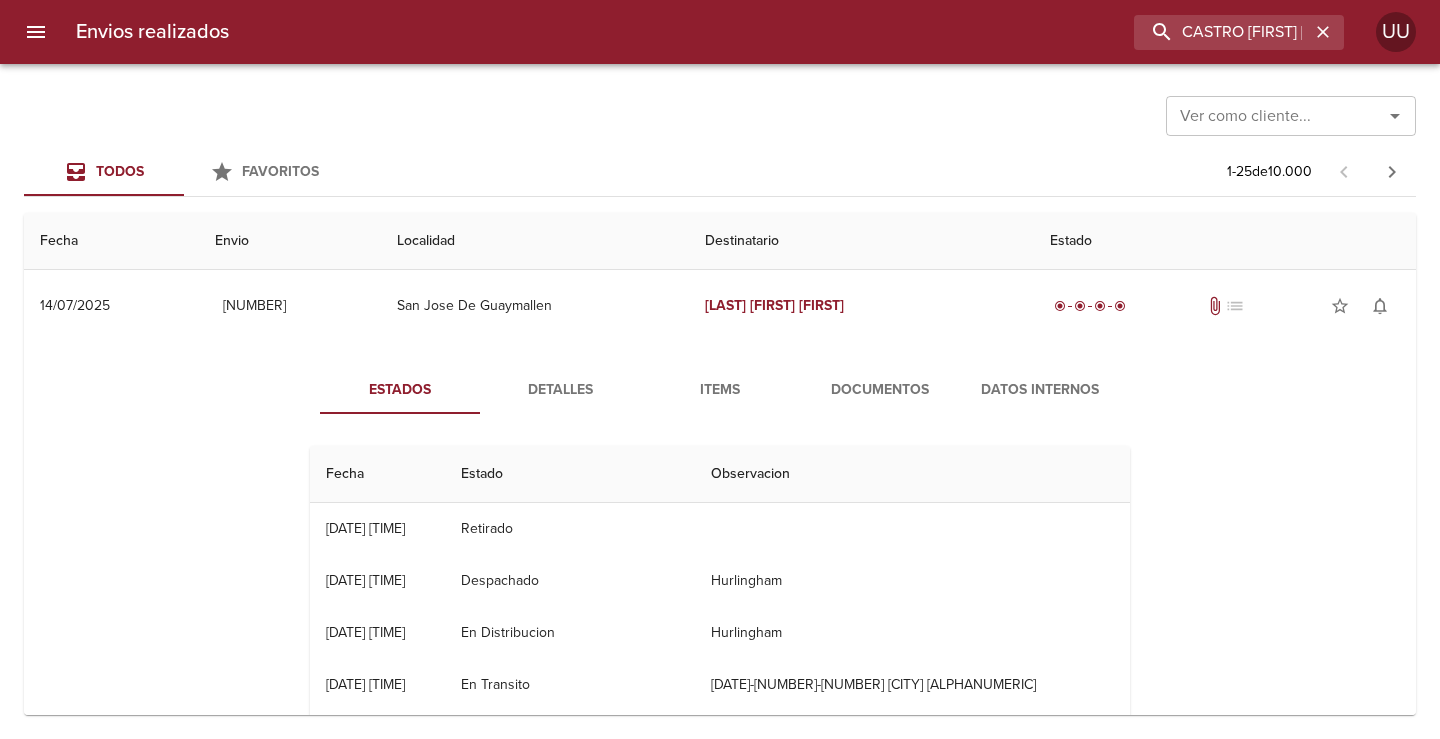click on "Documentos" at bounding box center [880, 390] 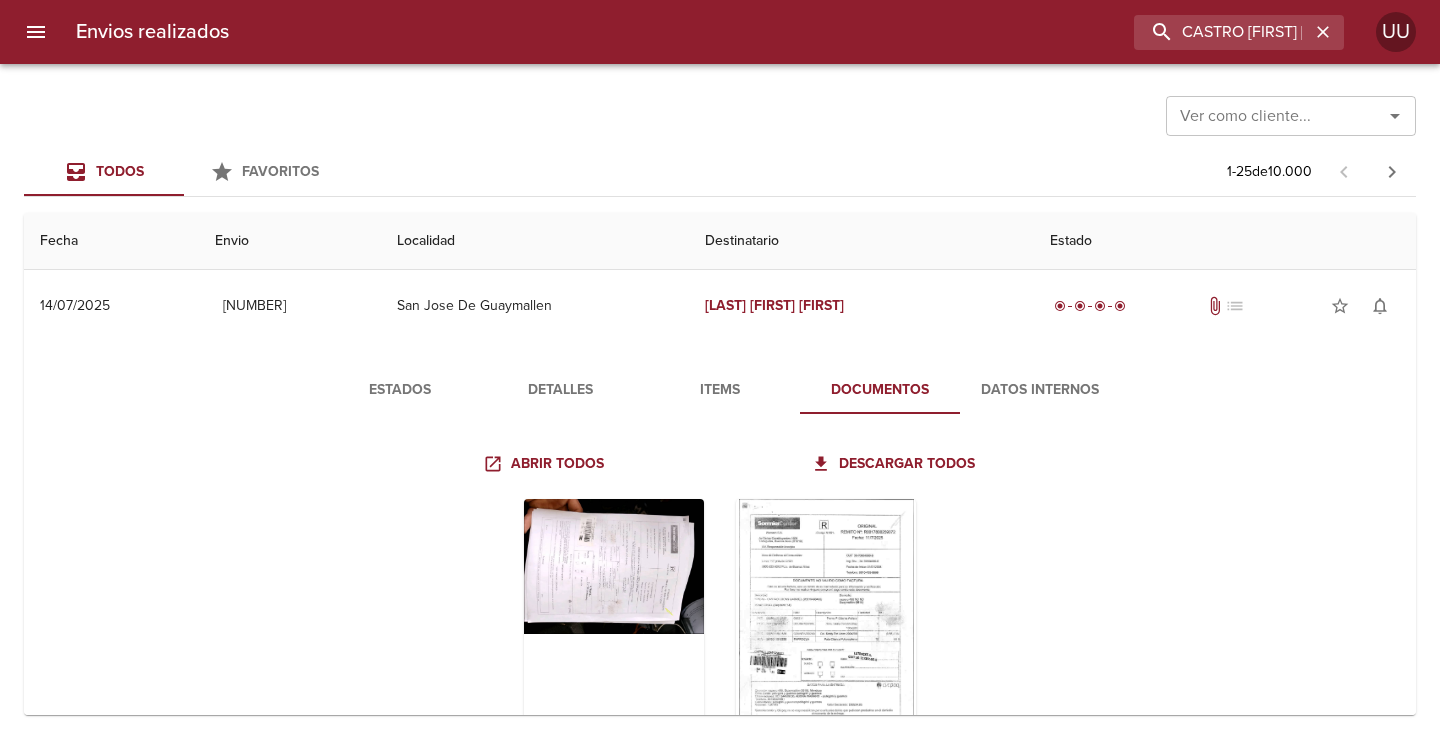 scroll, scrollTop: 200, scrollLeft: 0, axis: vertical 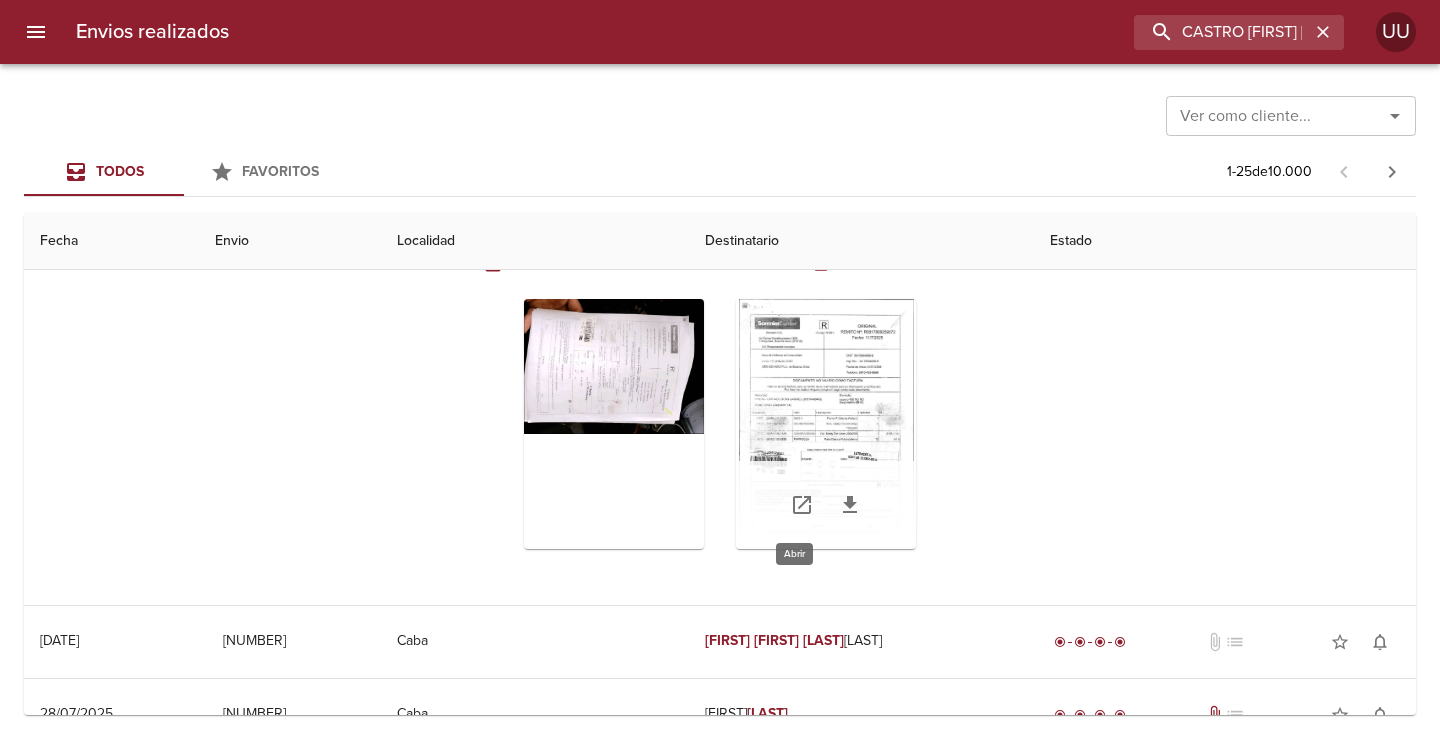 click 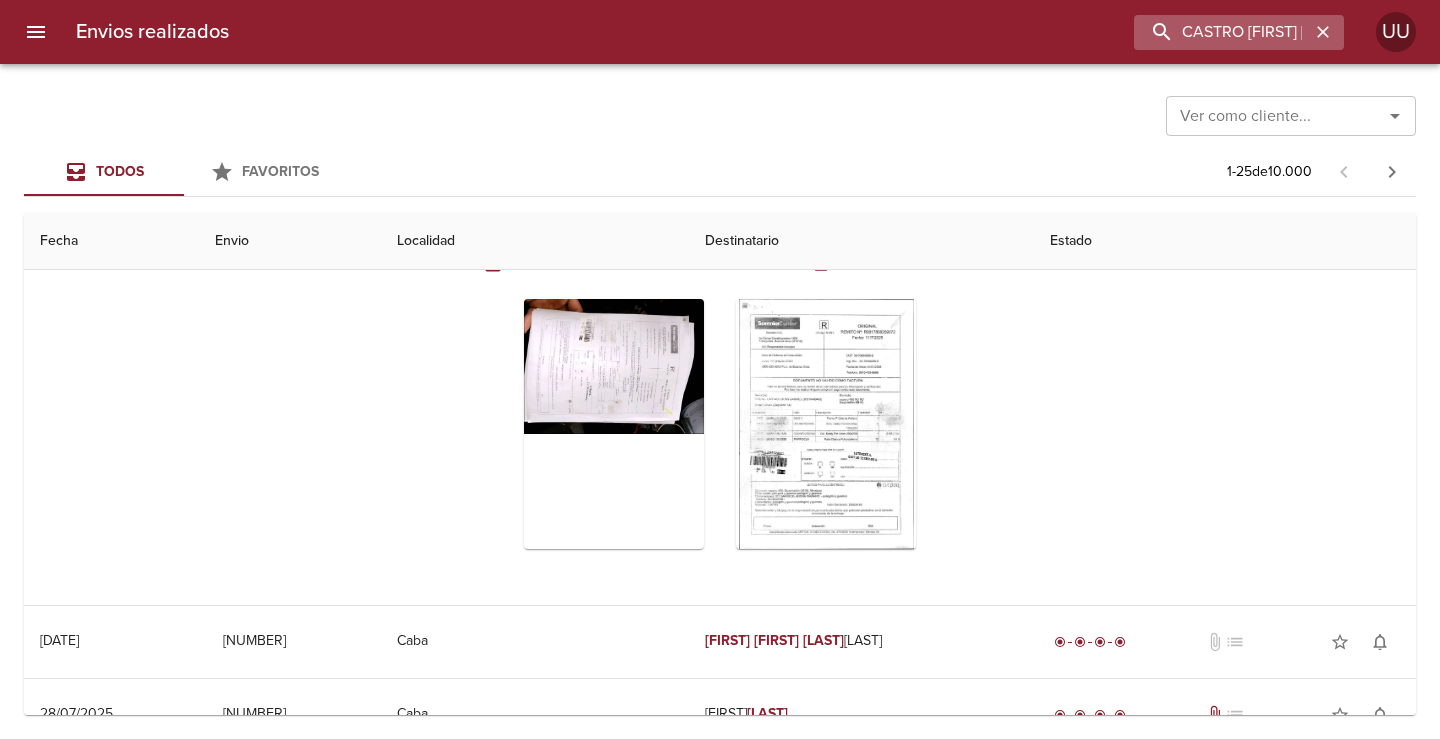 click on "CASTRO [FIRST] [LAST] [FIRST]" at bounding box center (1239, 32) 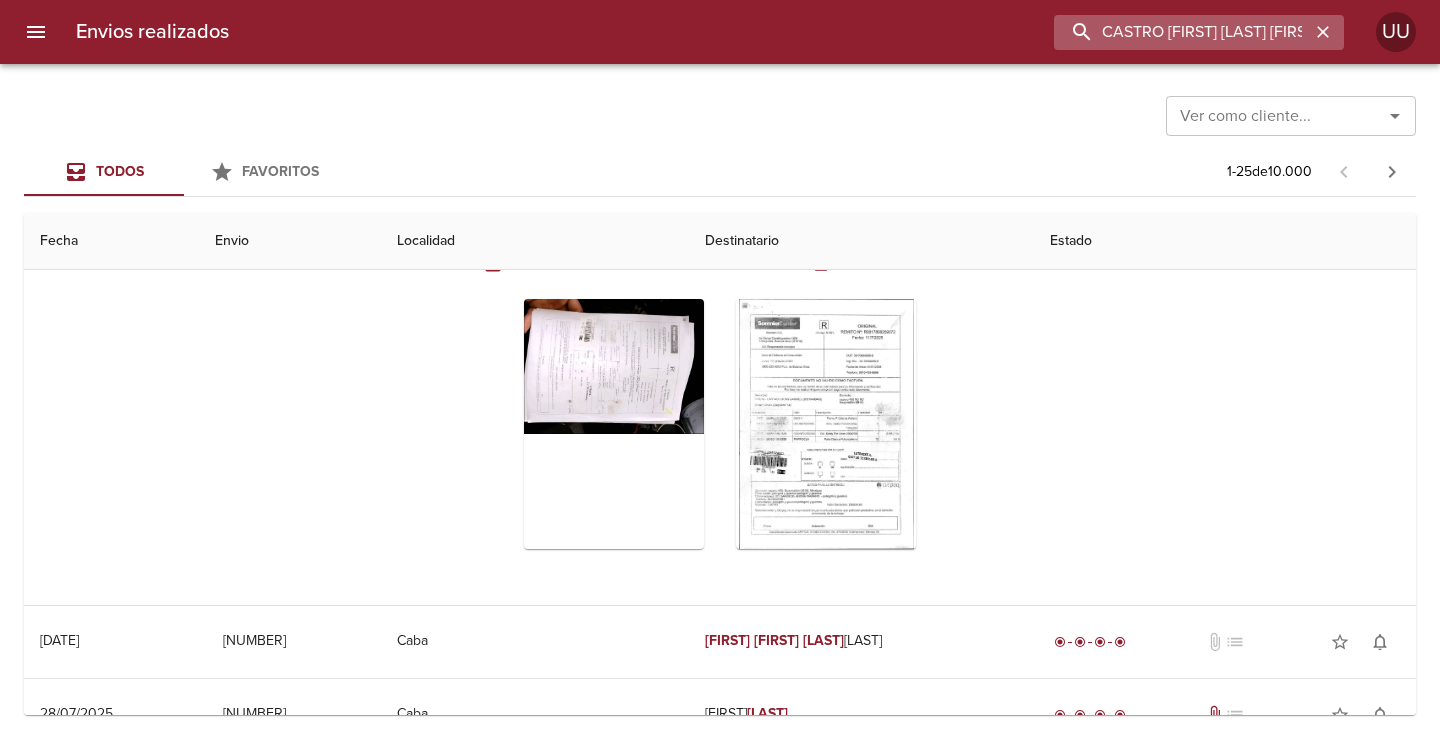 scroll, scrollTop: 0, scrollLeft: 18, axis: horizontal 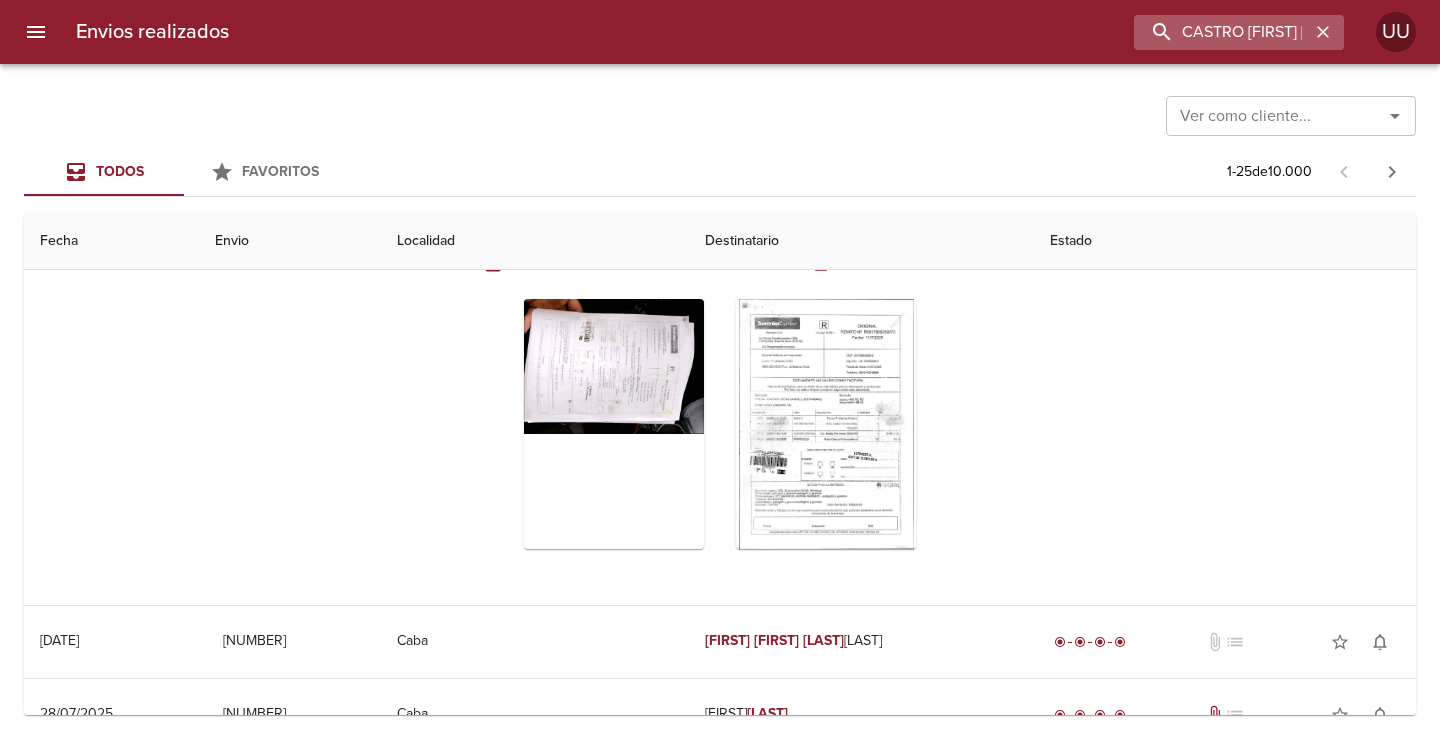 click 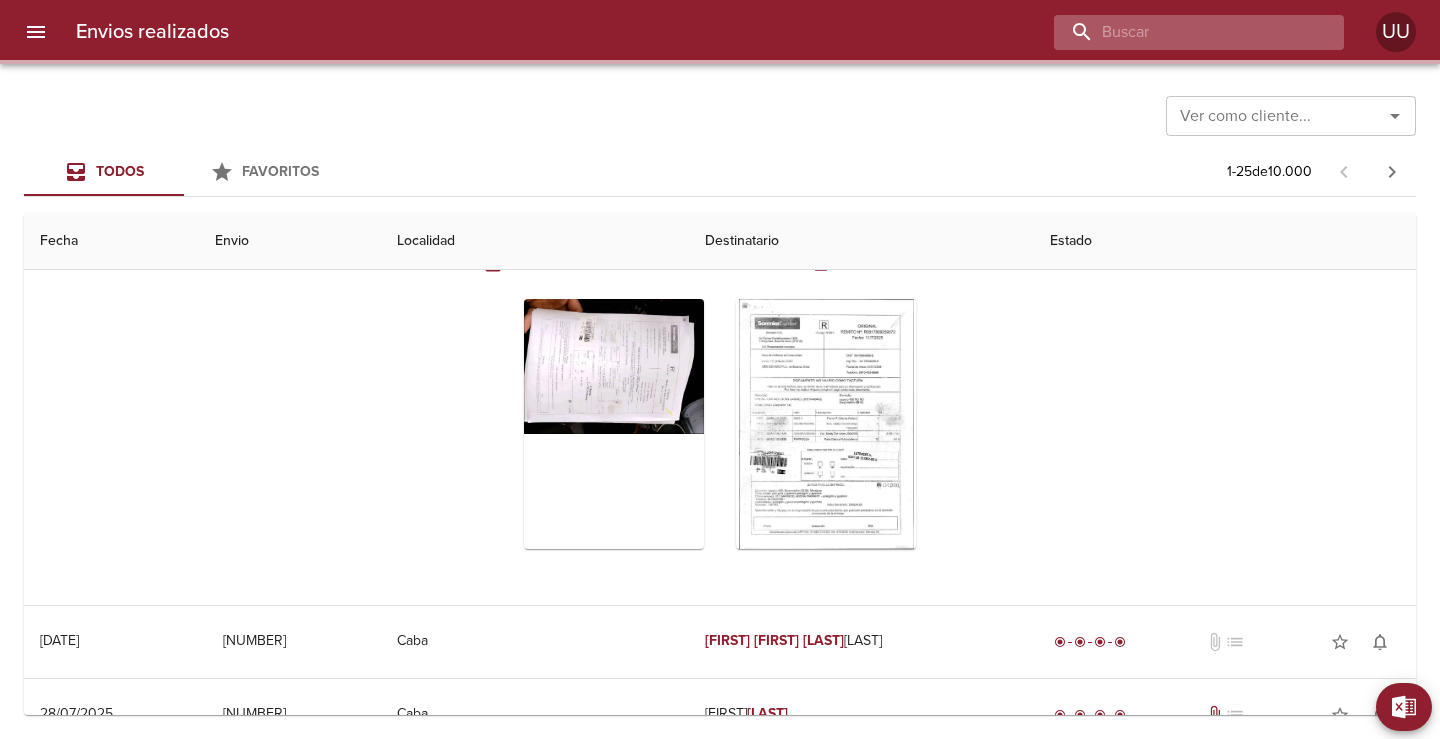 click at bounding box center [1182, 32] 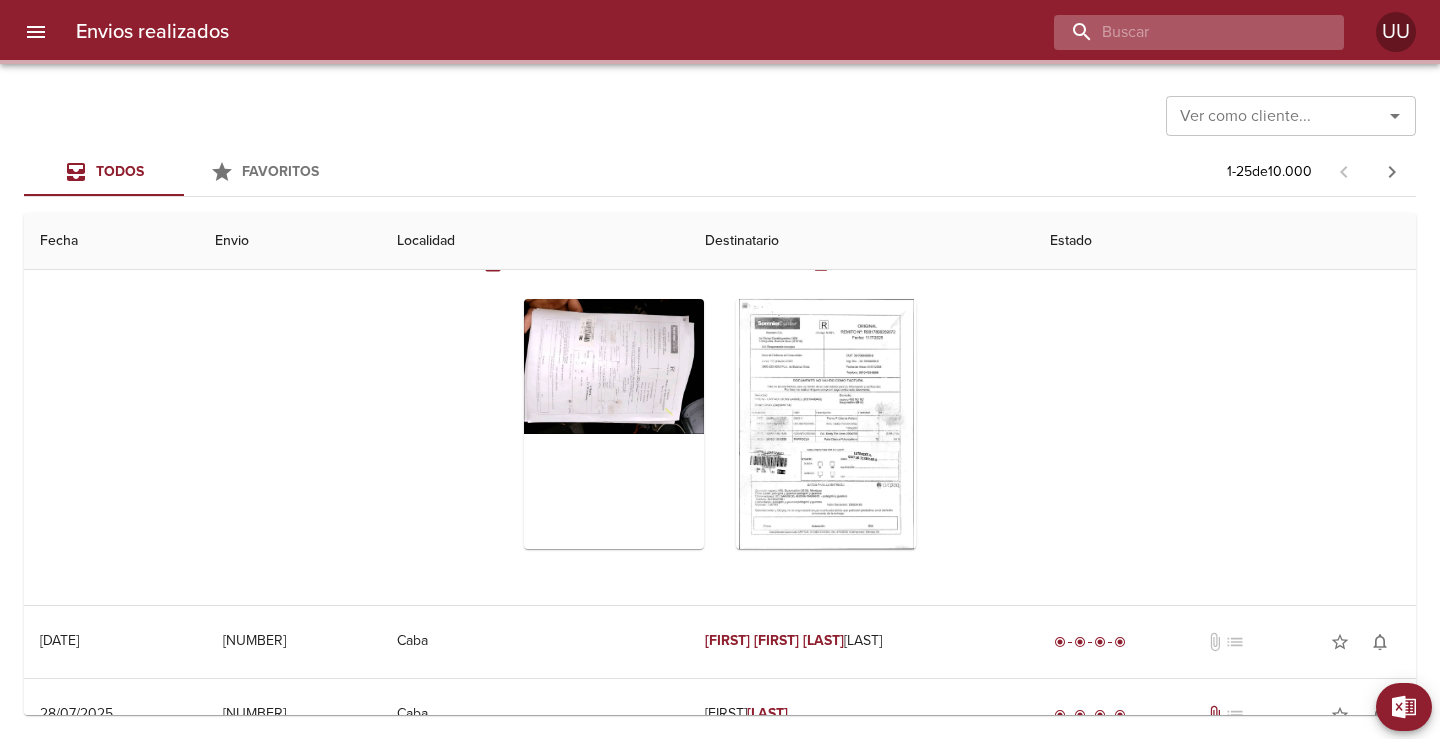 paste on "[NUMBER]" 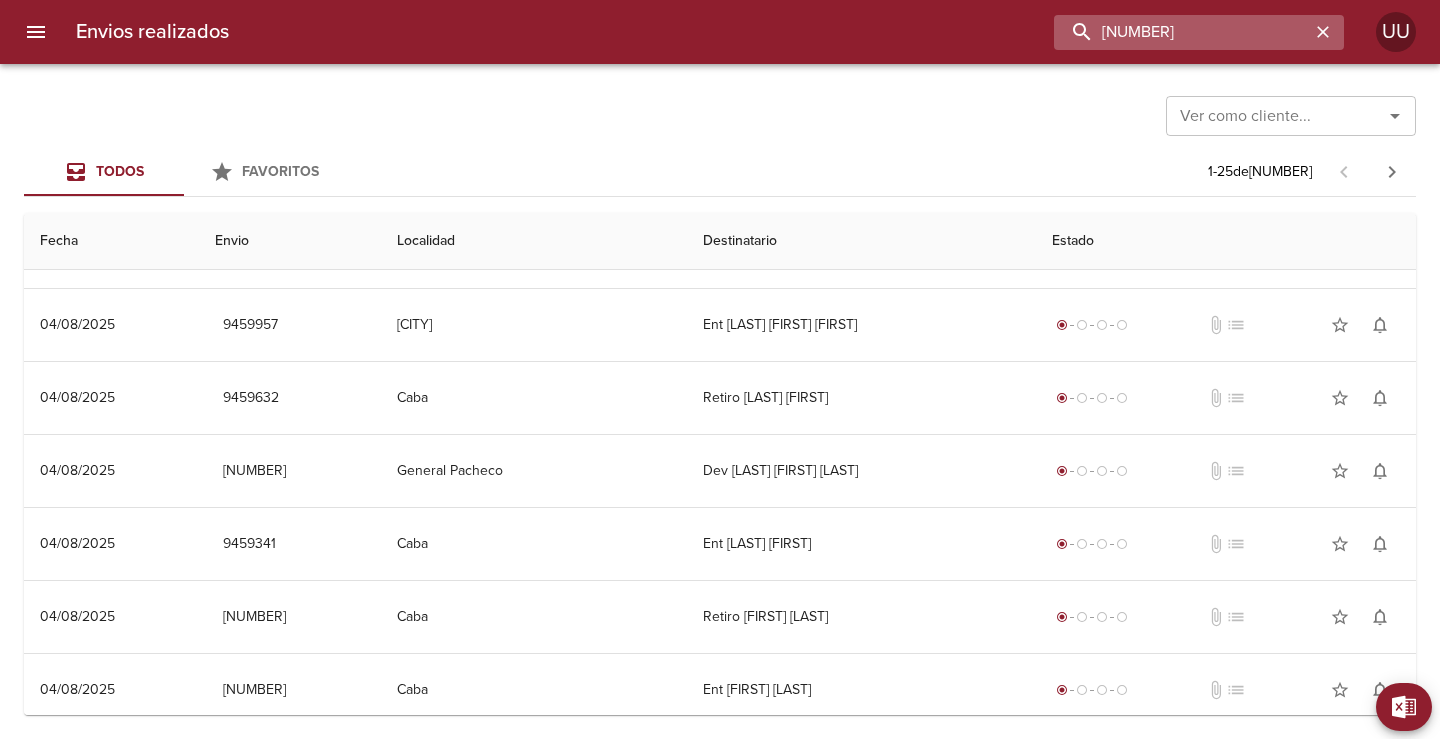 scroll, scrollTop: 0, scrollLeft: 0, axis: both 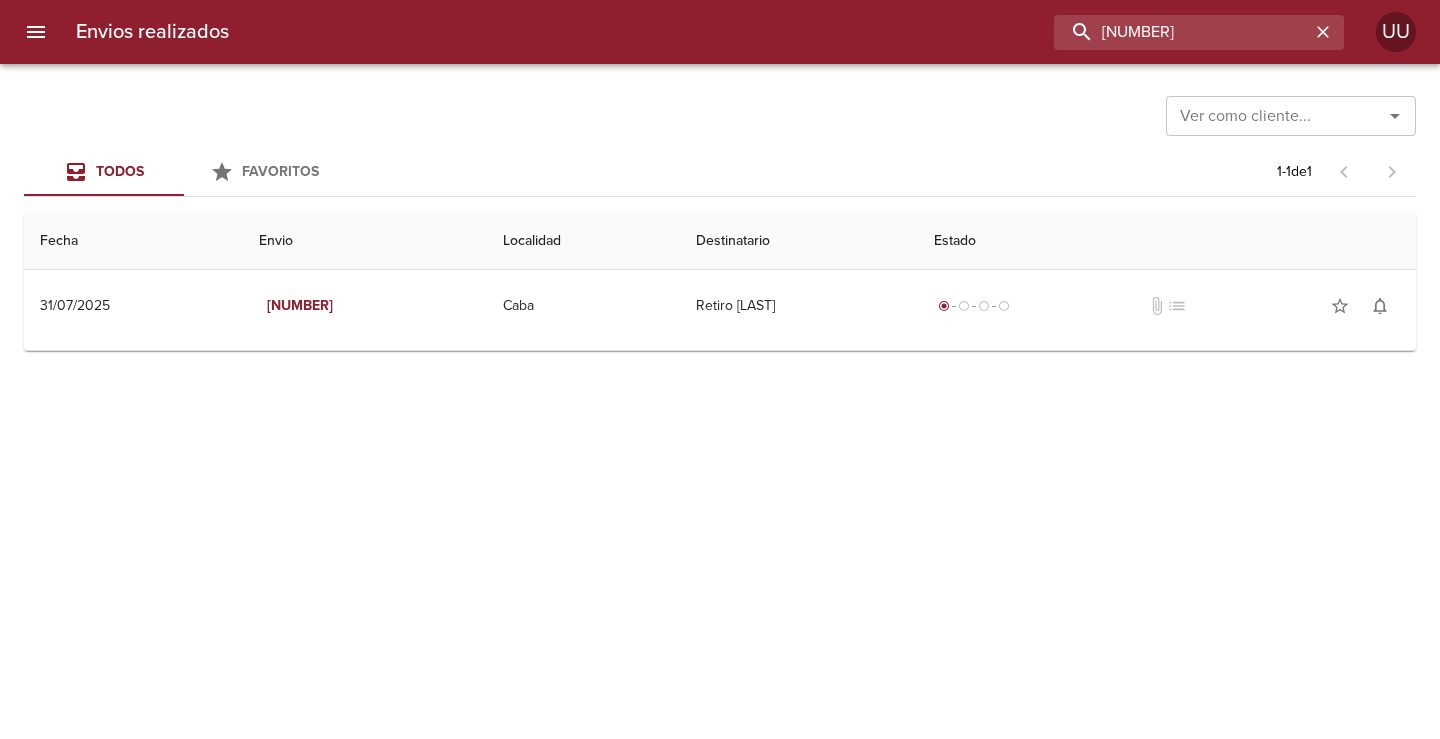 drag, startPoint x: 1221, startPoint y: 40, endPoint x: 730, endPoint y: 14, distance: 491.6879 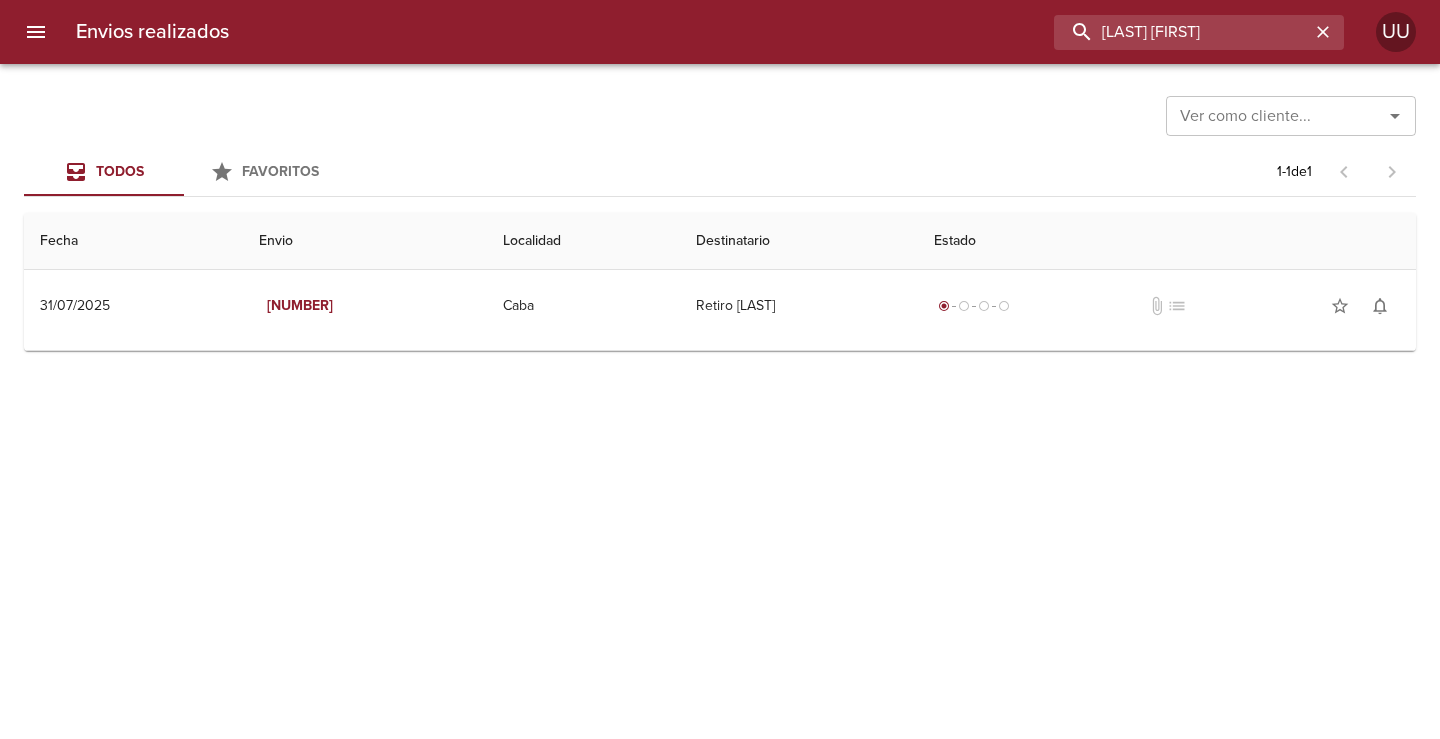 type on "[LAST] [FIRST]" 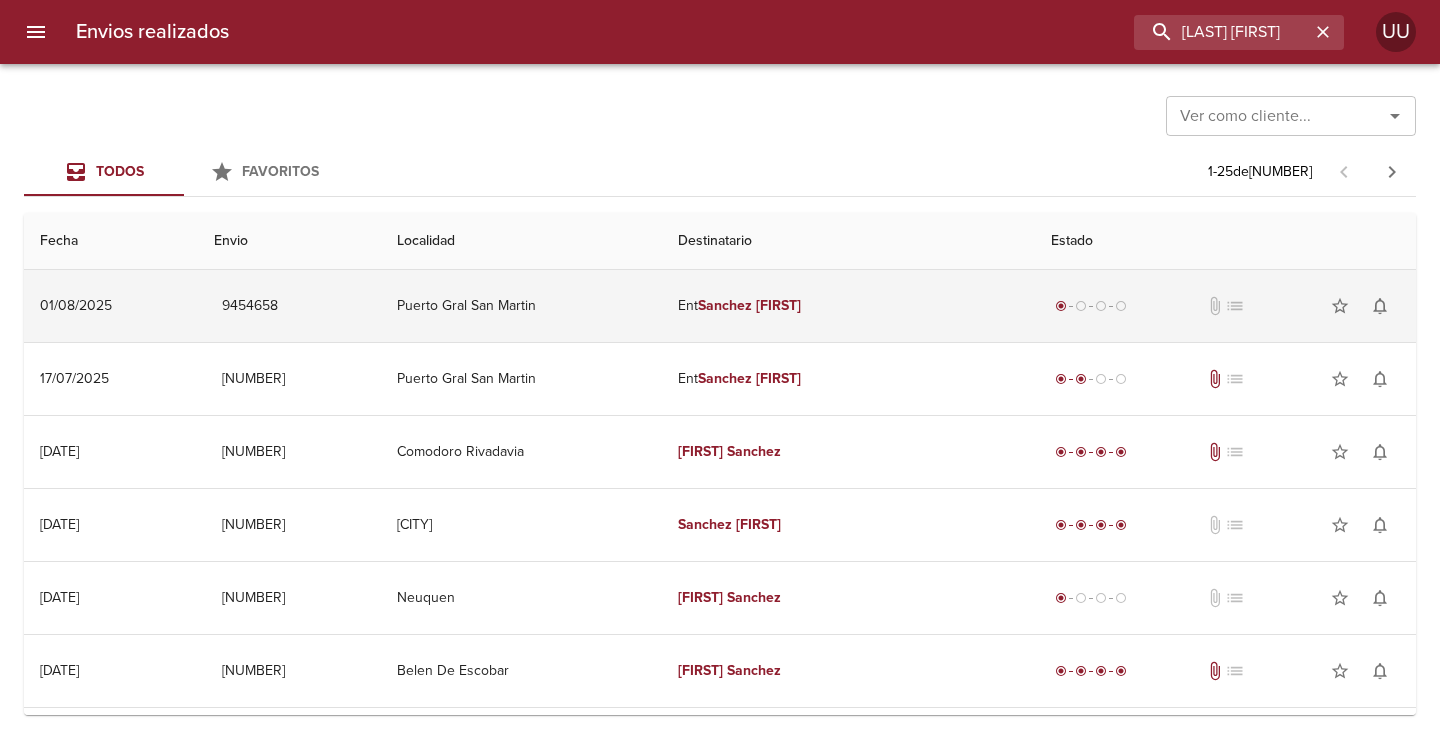 click on "Ent [LAST] [FIRST]" at bounding box center [848, 306] 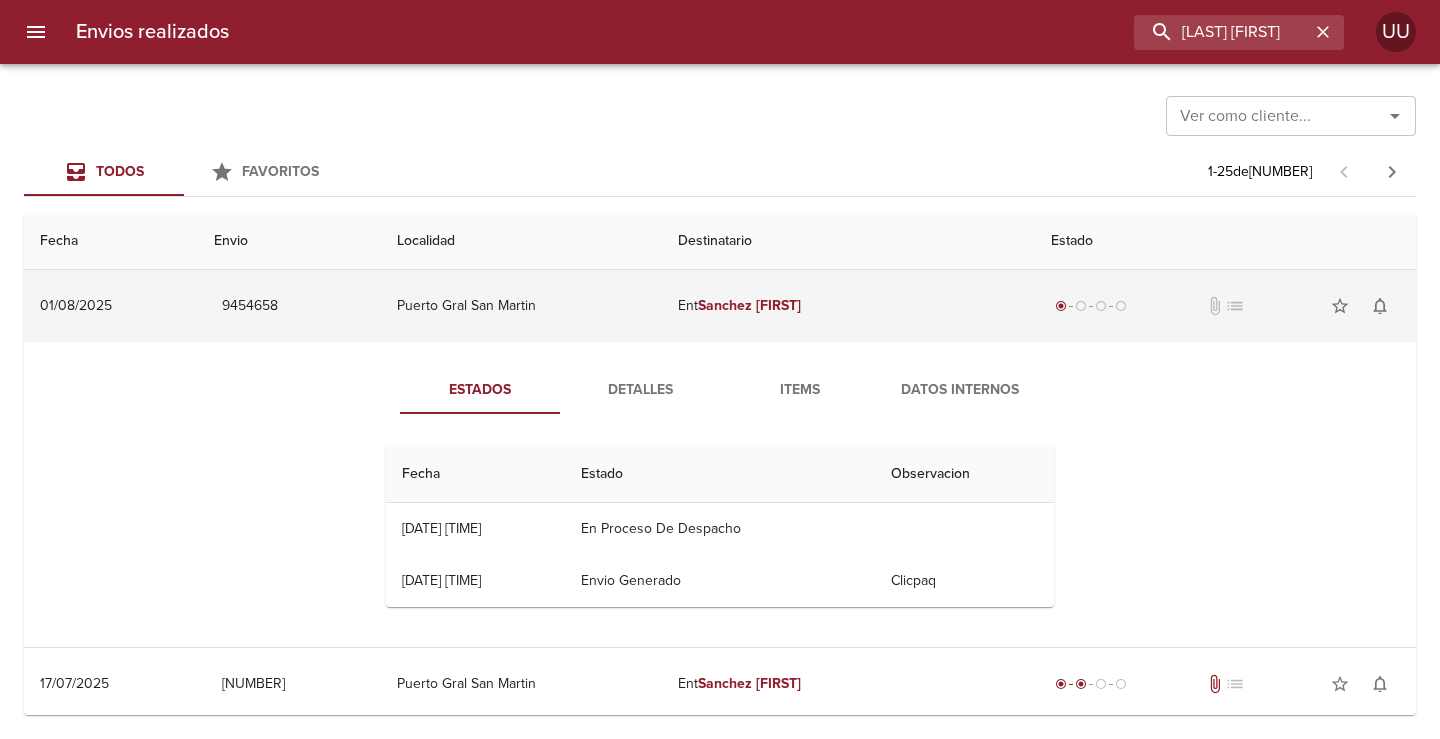 click on "Ent [LAST] [FIRST]" at bounding box center (848, 306) 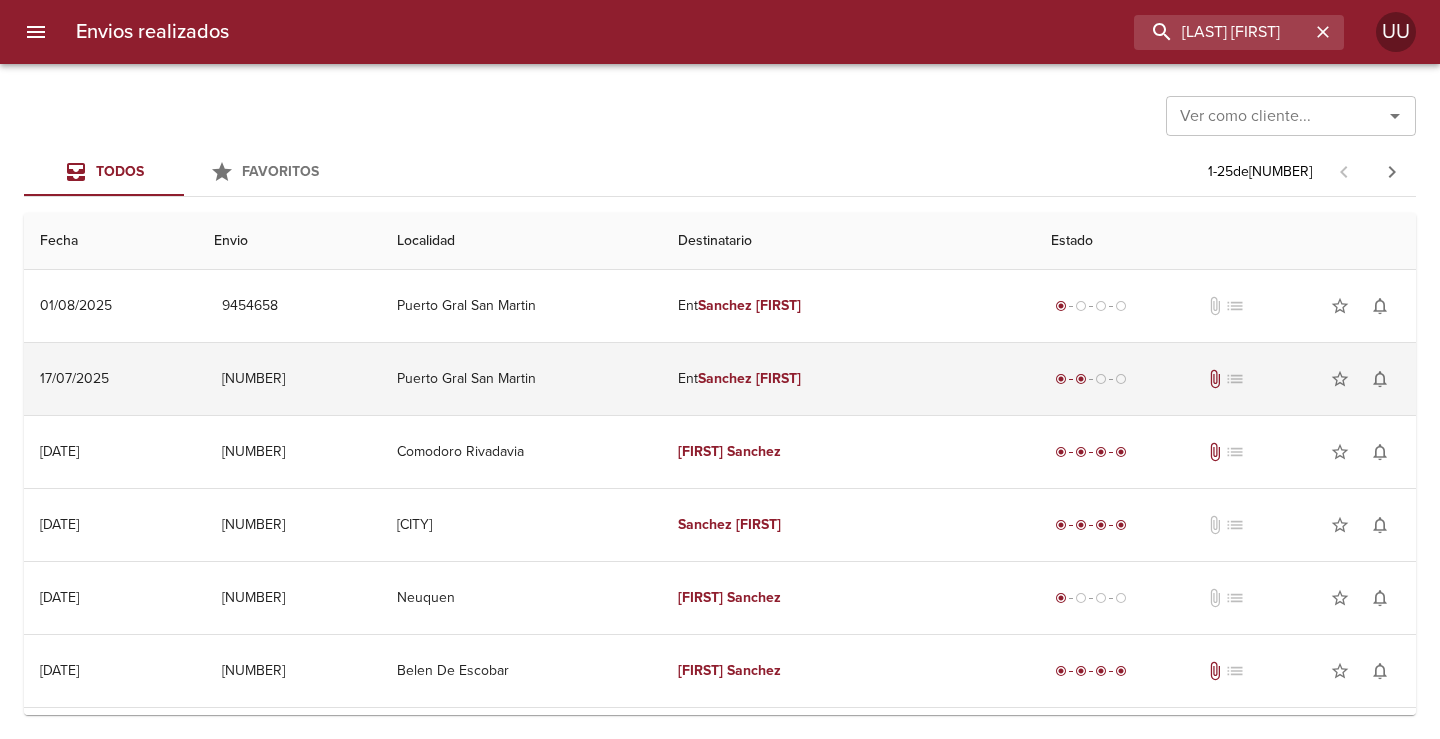 click on "Ent [LAST] [FIRST]" at bounding box center (848, 379) 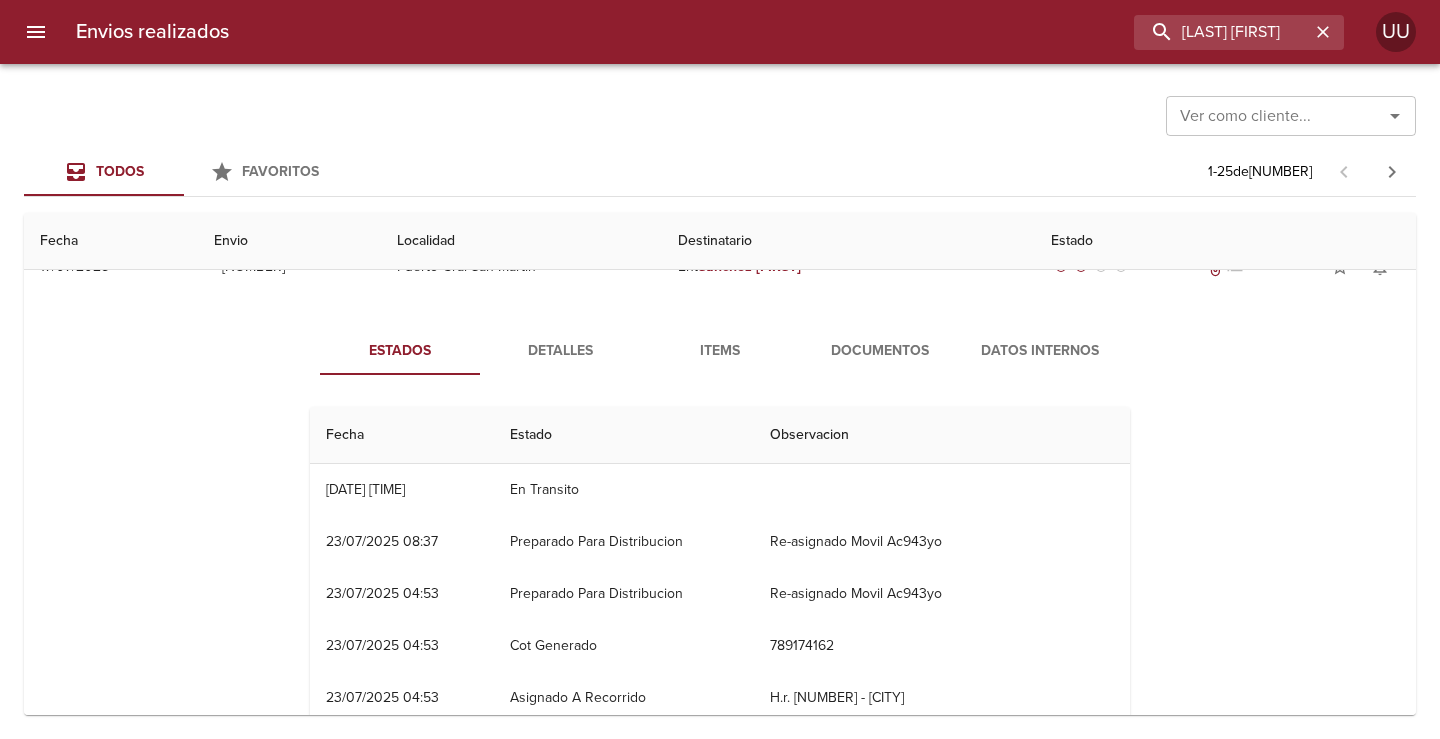 scroll, scrollTop: 100, scrollLeft: 0, axis: vertical 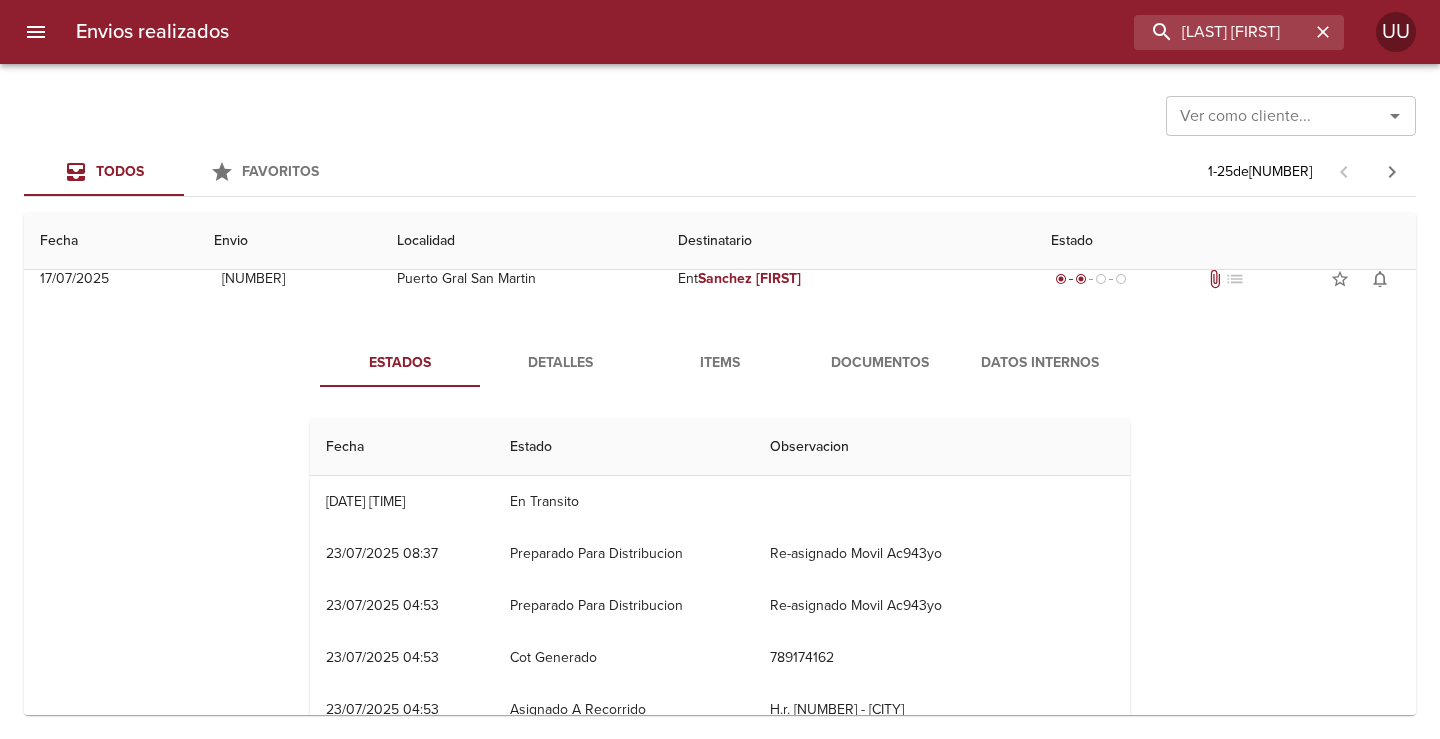 click on "Documentos" at bounding box center [880, 363] 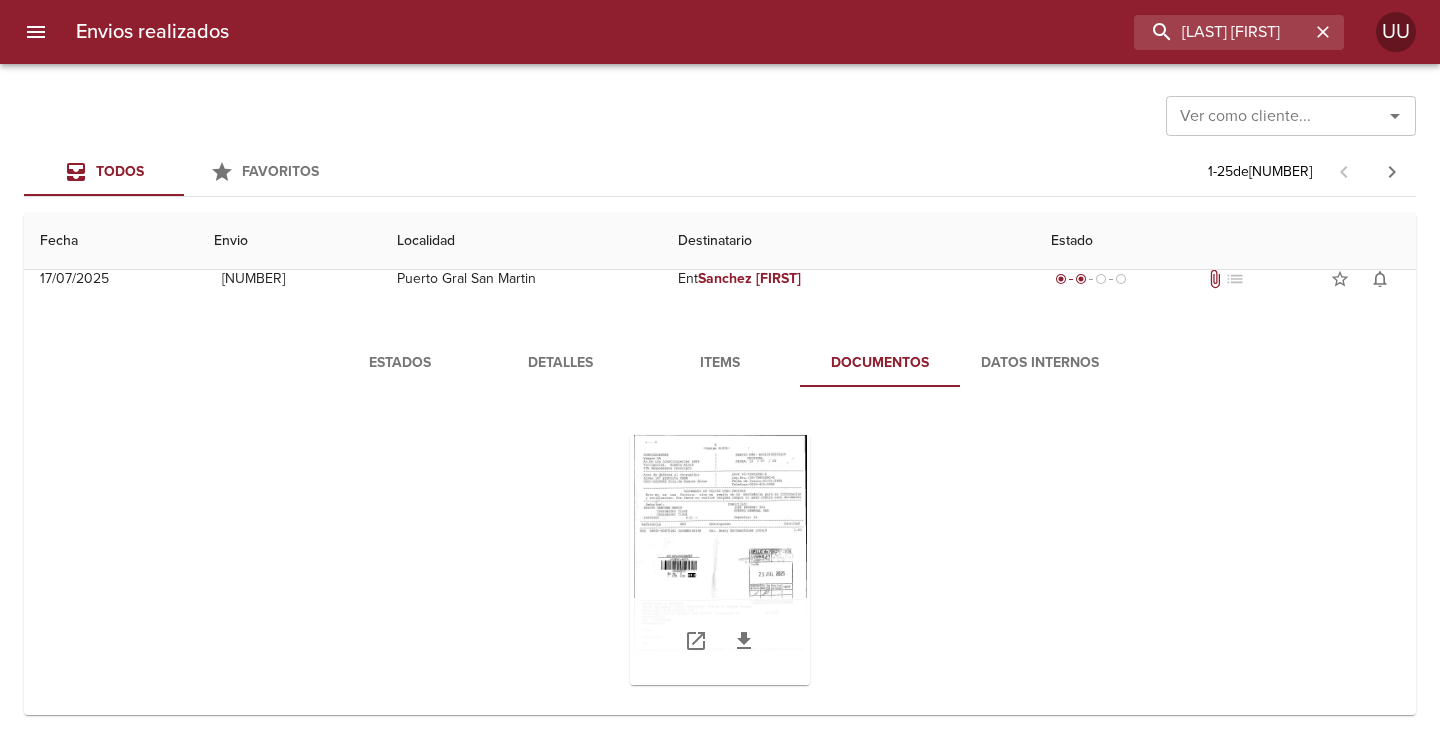 click at bounding box center (720, 560) 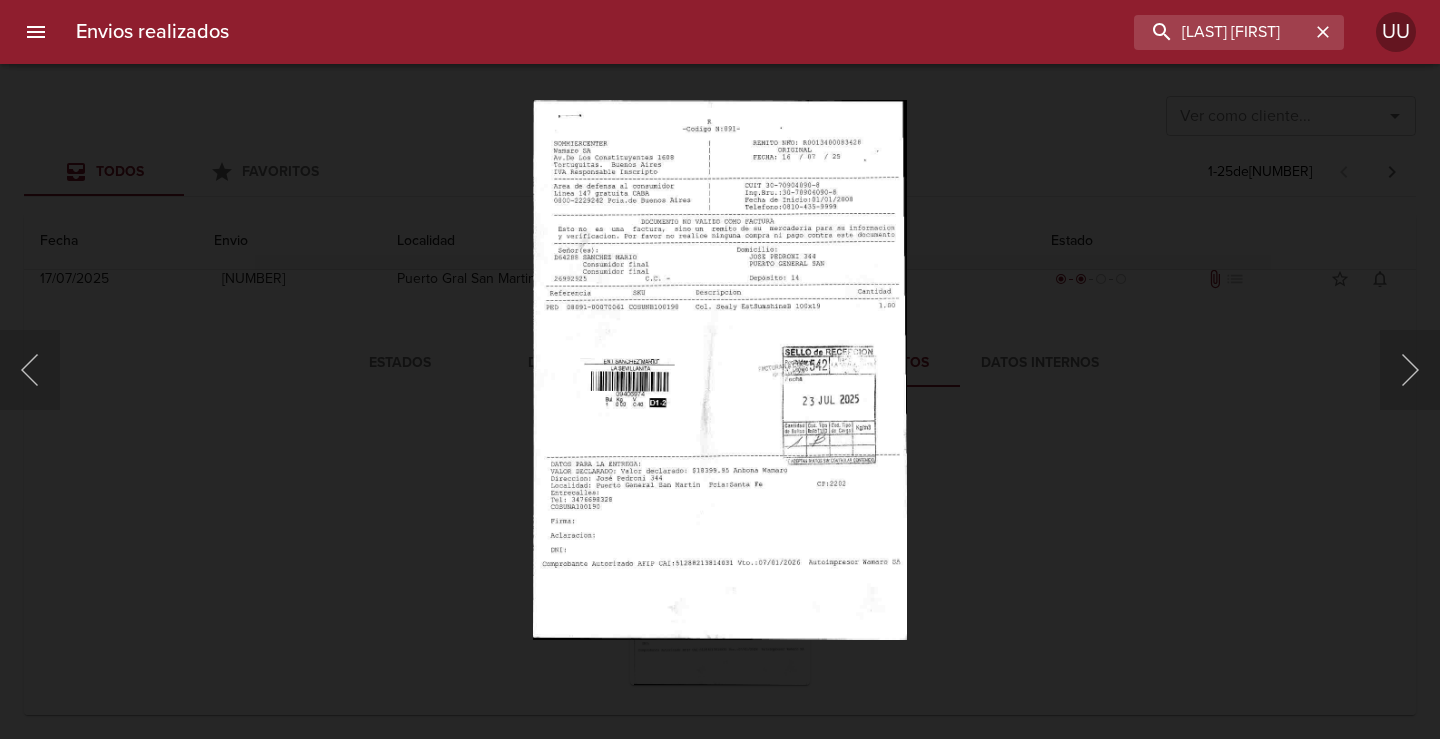 click at bounding box center [720, 369] 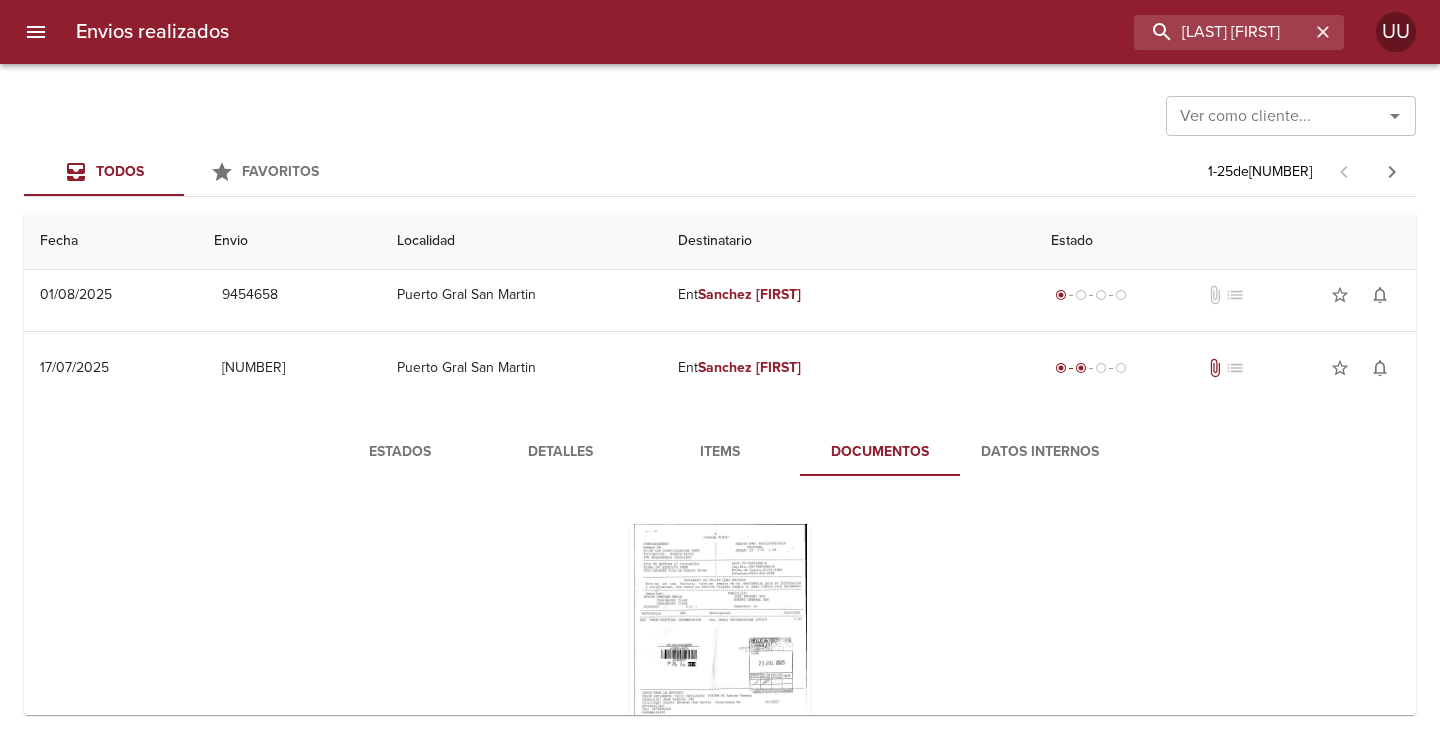 scroll, scrollTop: 0, scrollLeft: 0, axis: both 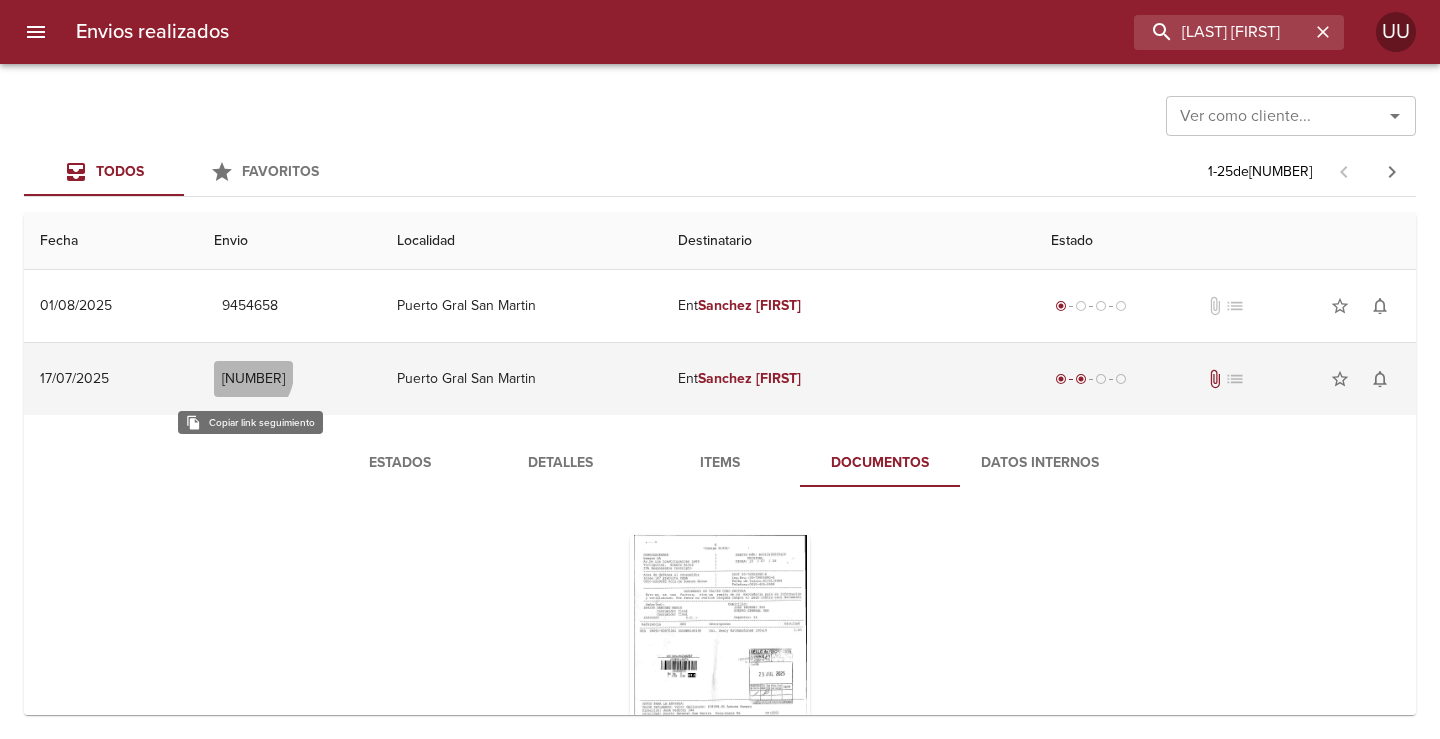 click on "[NUMBER]" at bounding box center (253, 379) 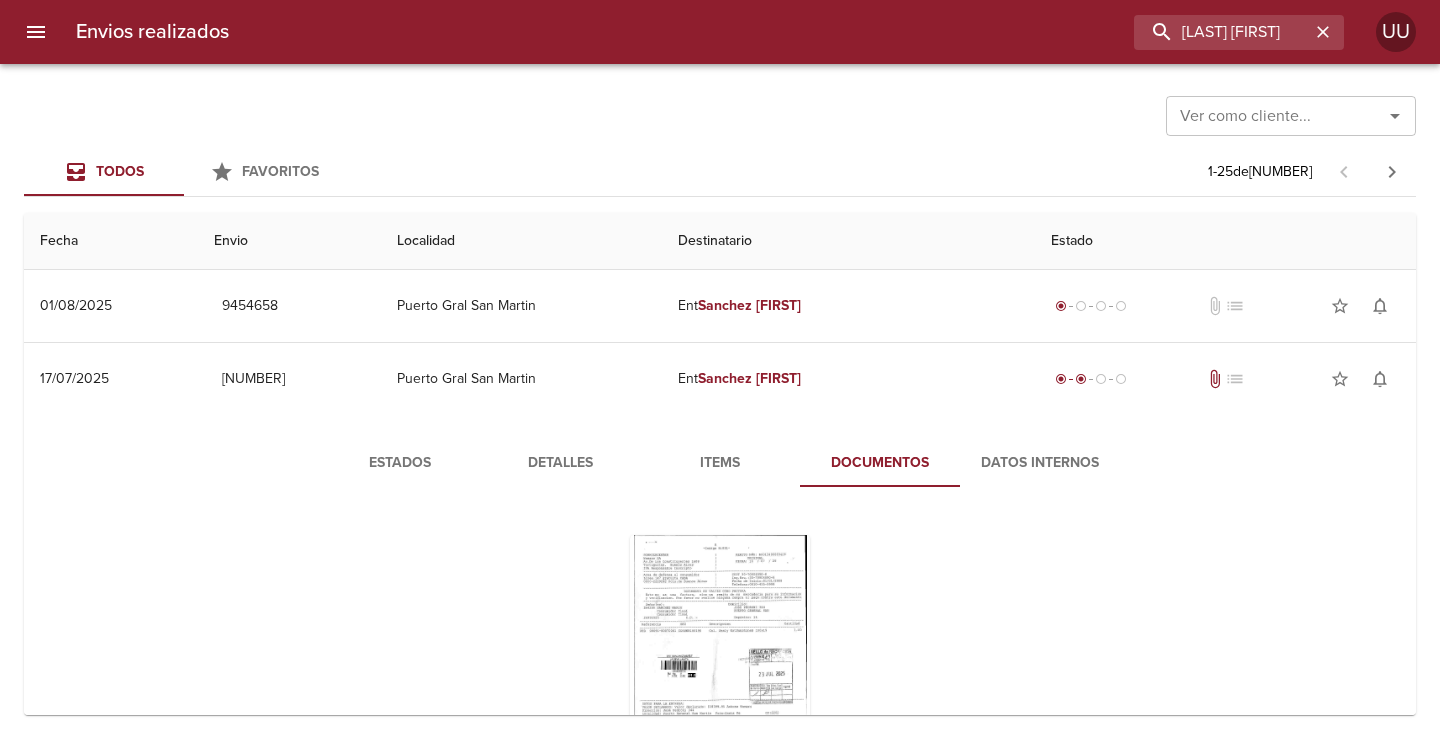 type 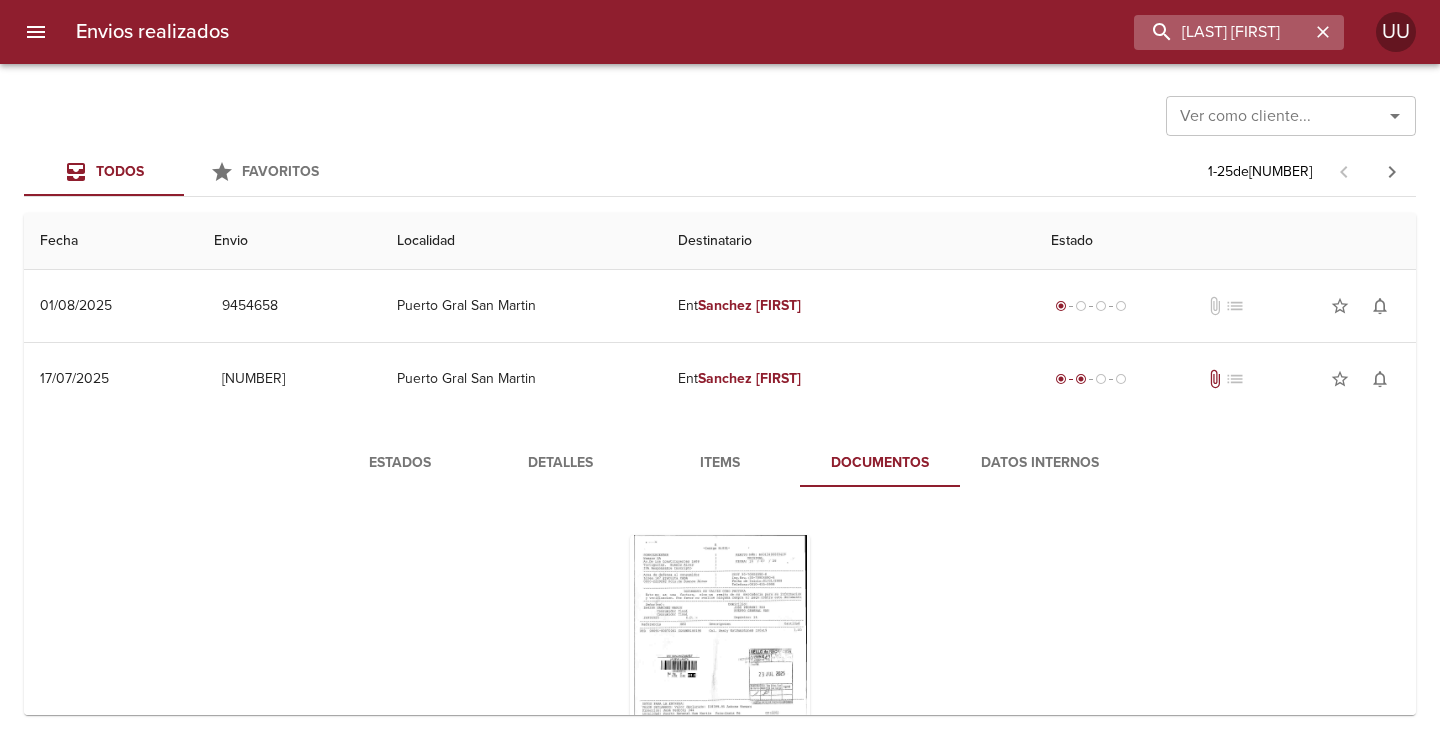 click 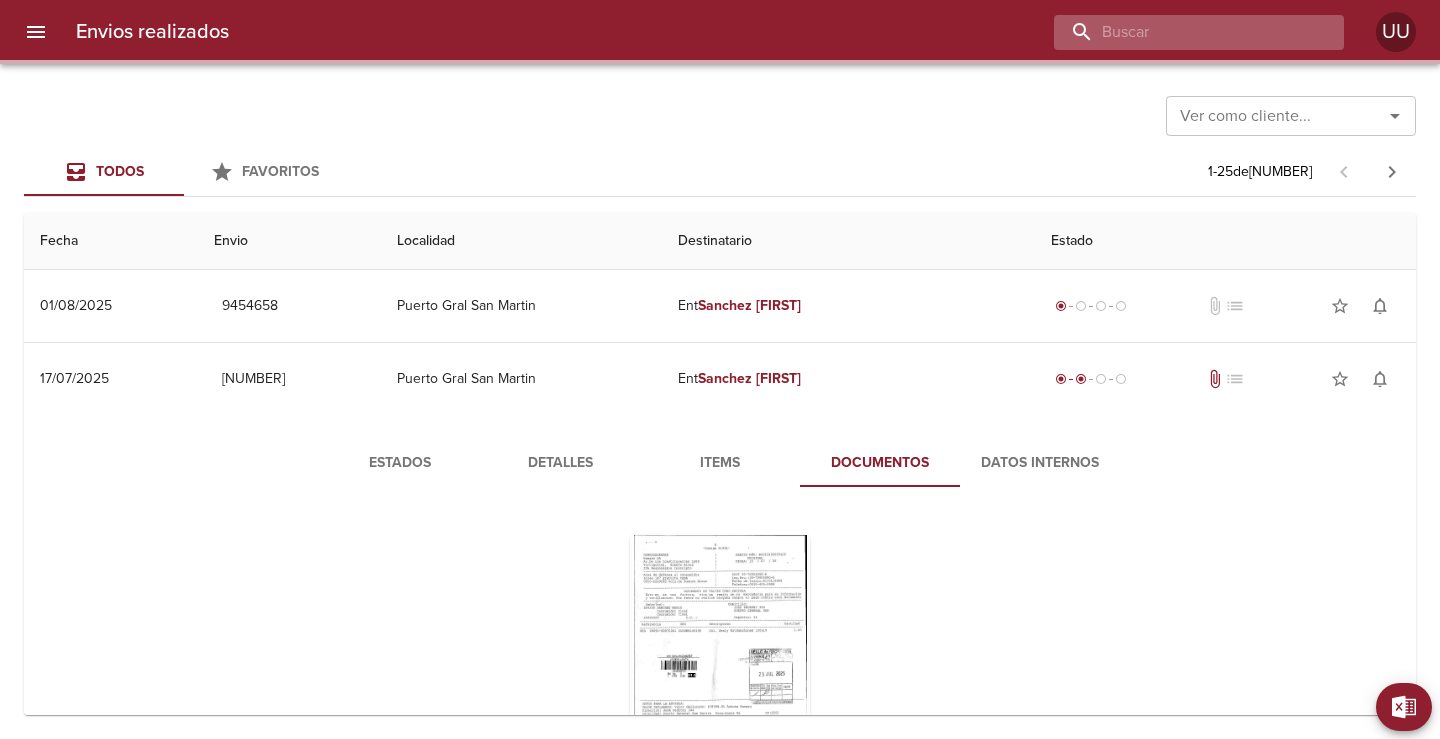 click at bounding box center [1182, 32] 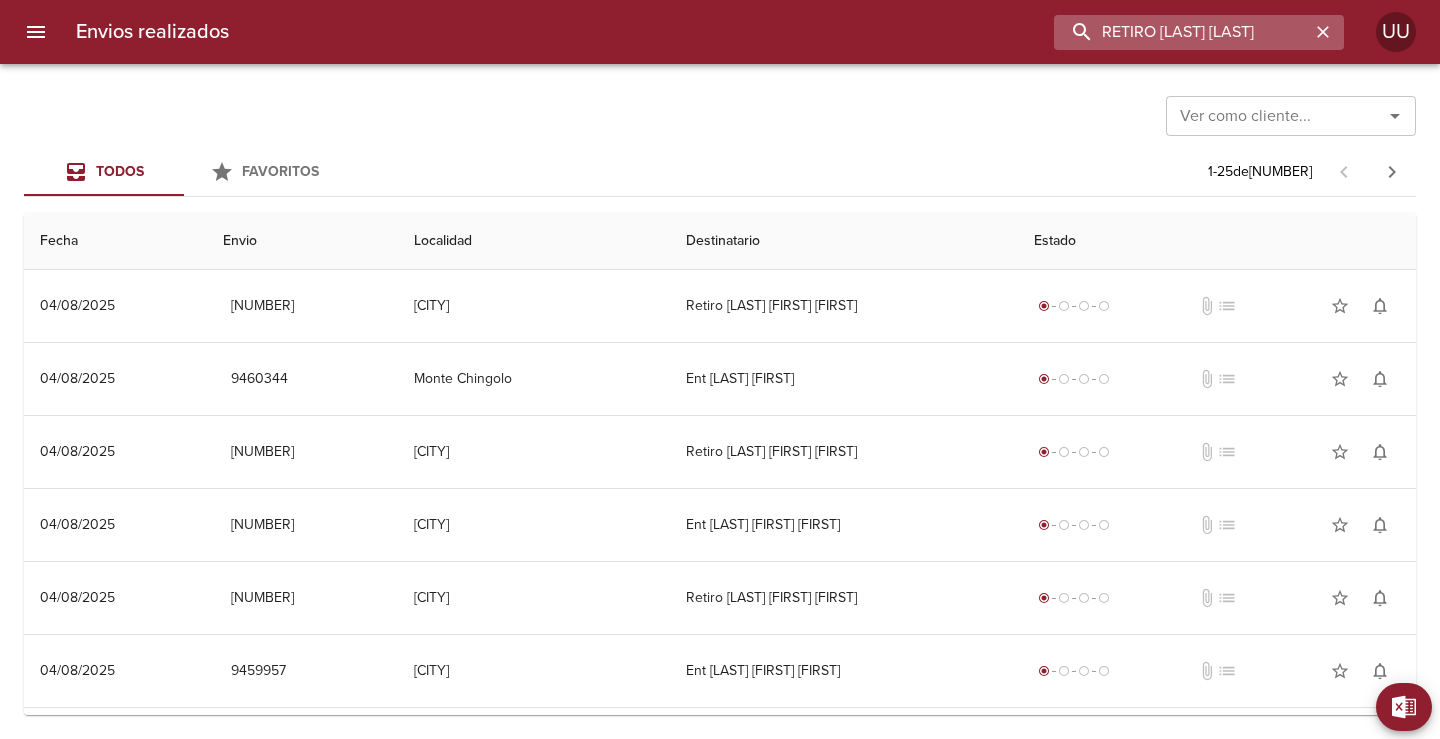 type on "RETIRO [LAST] [LAST]" 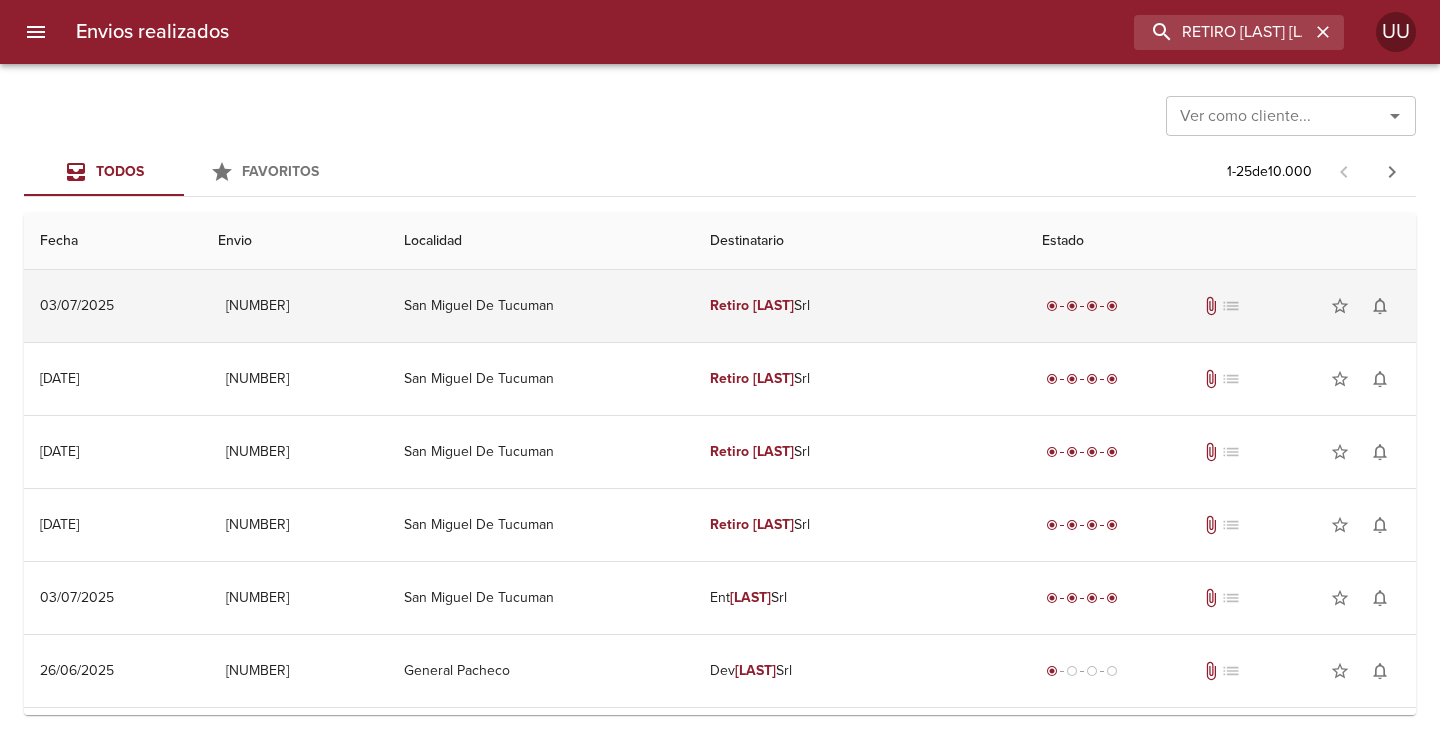 click on "San Miguel De Tucuman" at bounding box center (541, 306) 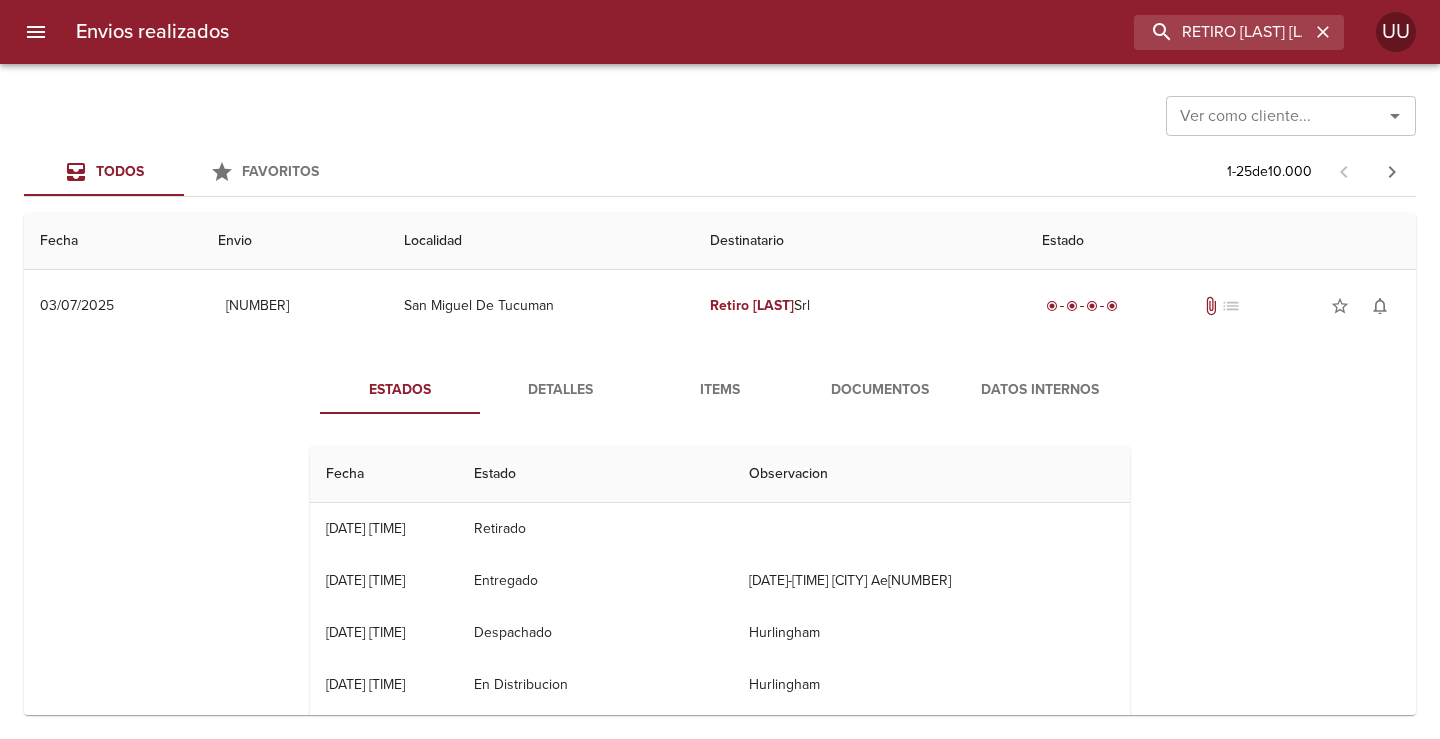 click on "Documentos" at bounding box center [880, 390] 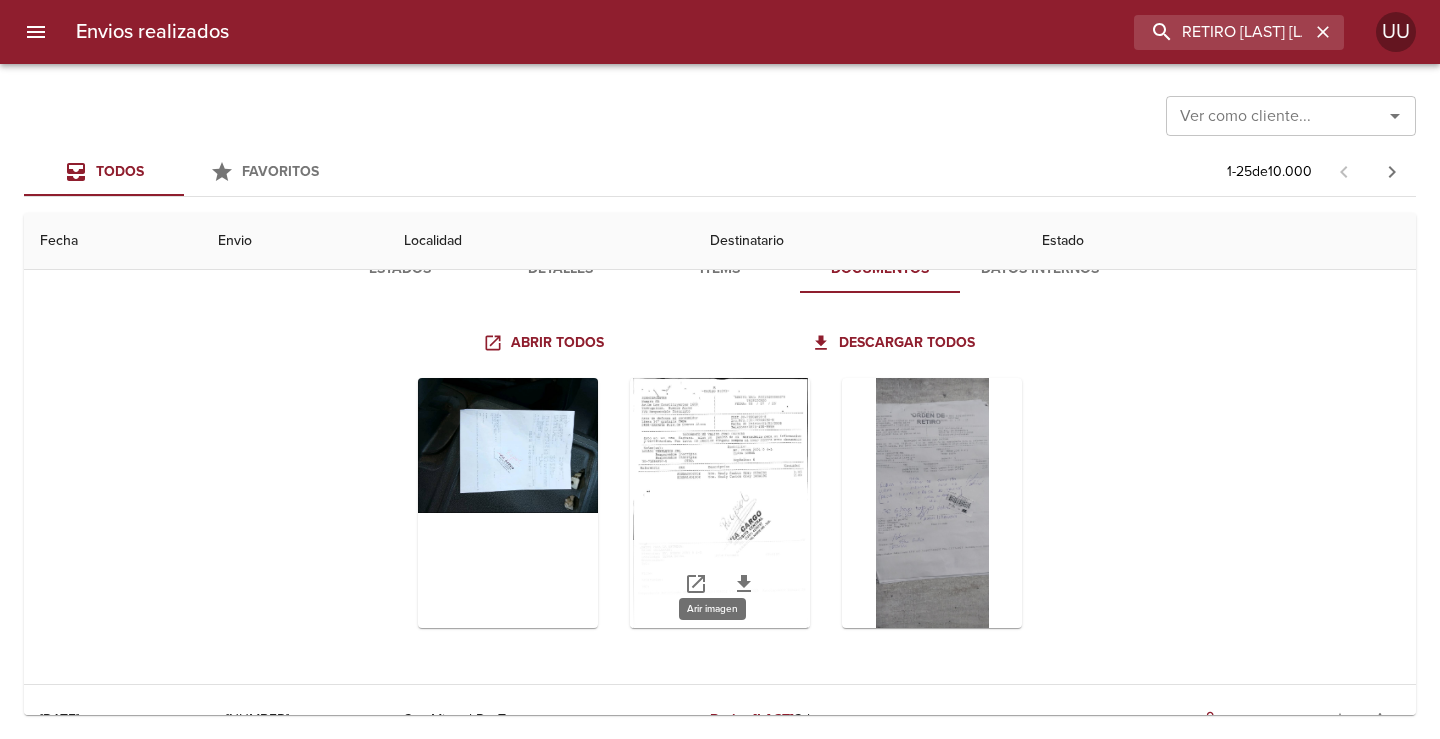 scroll, scrollTop: 100, scrollLeft: 0, axis: vertical 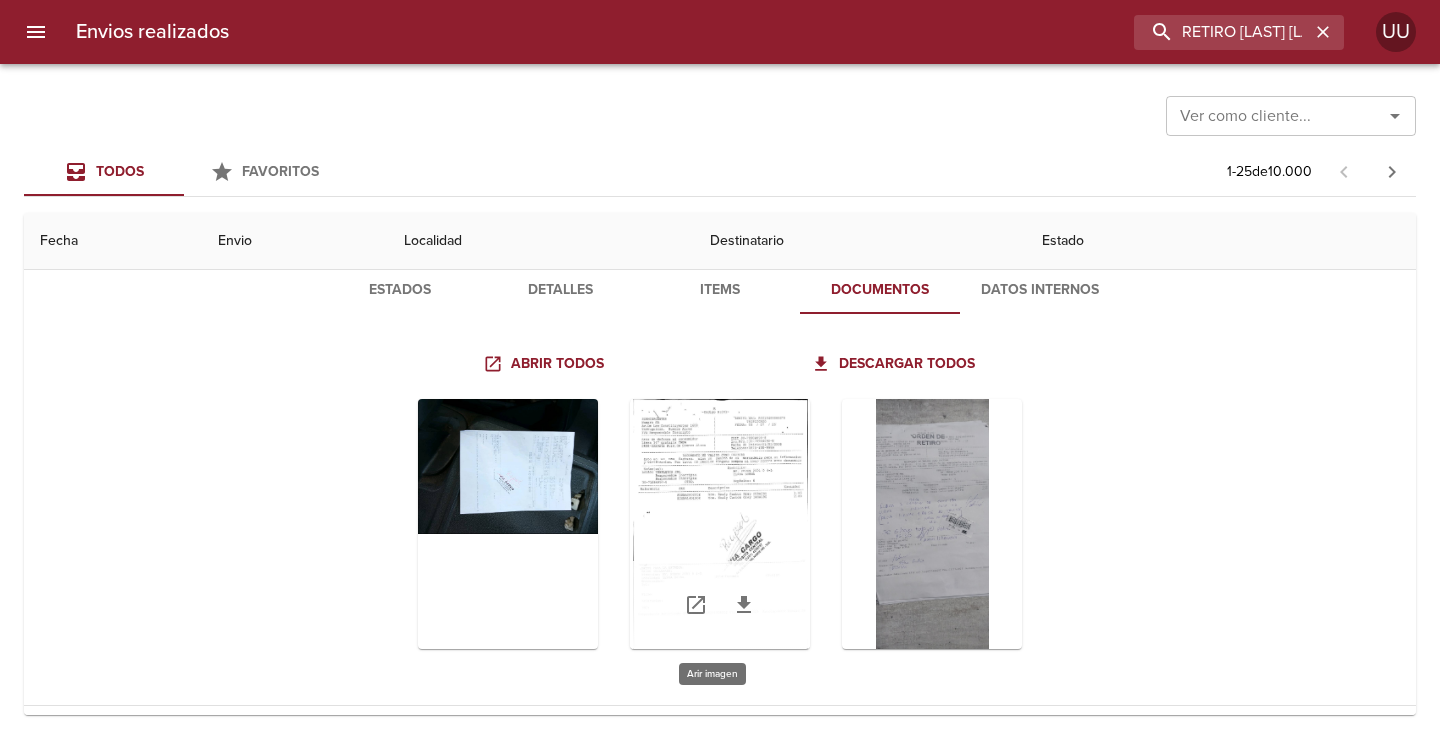 type 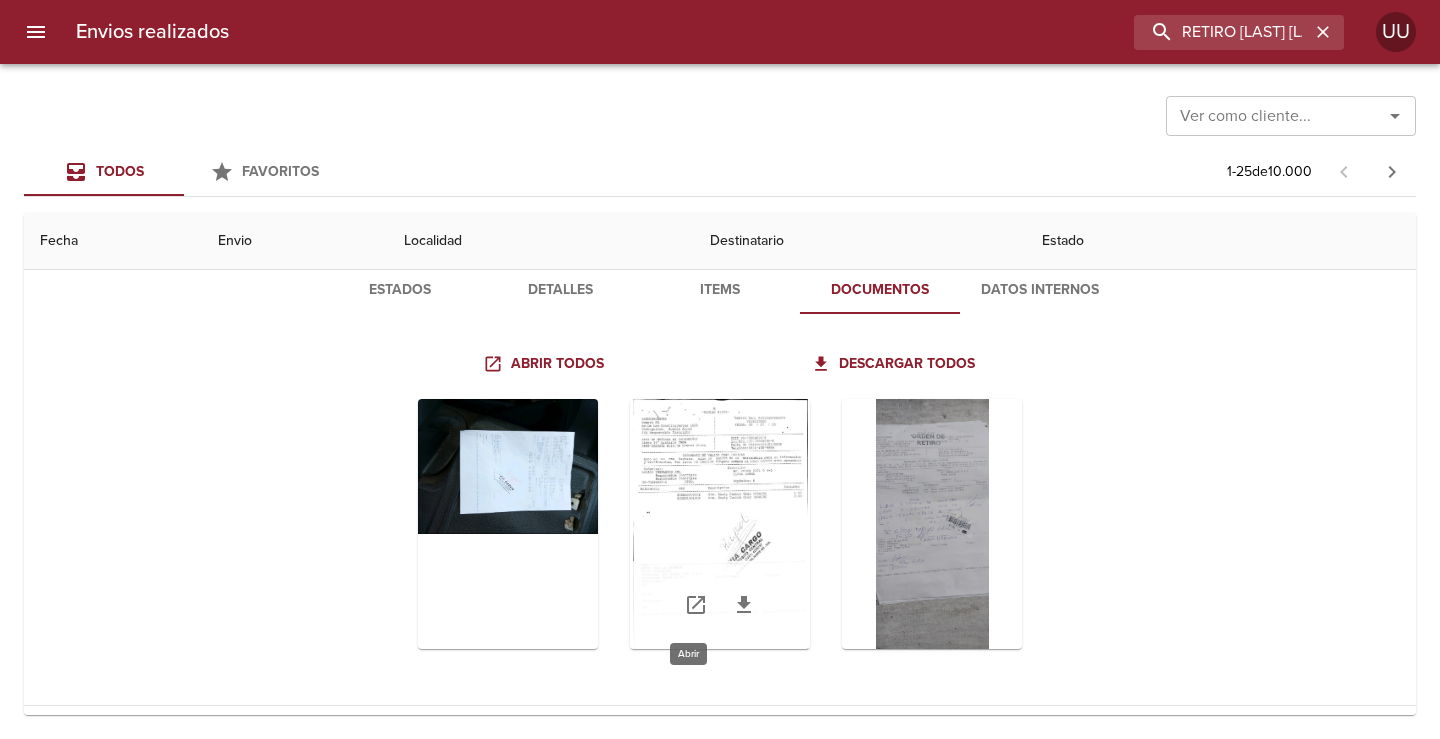 click 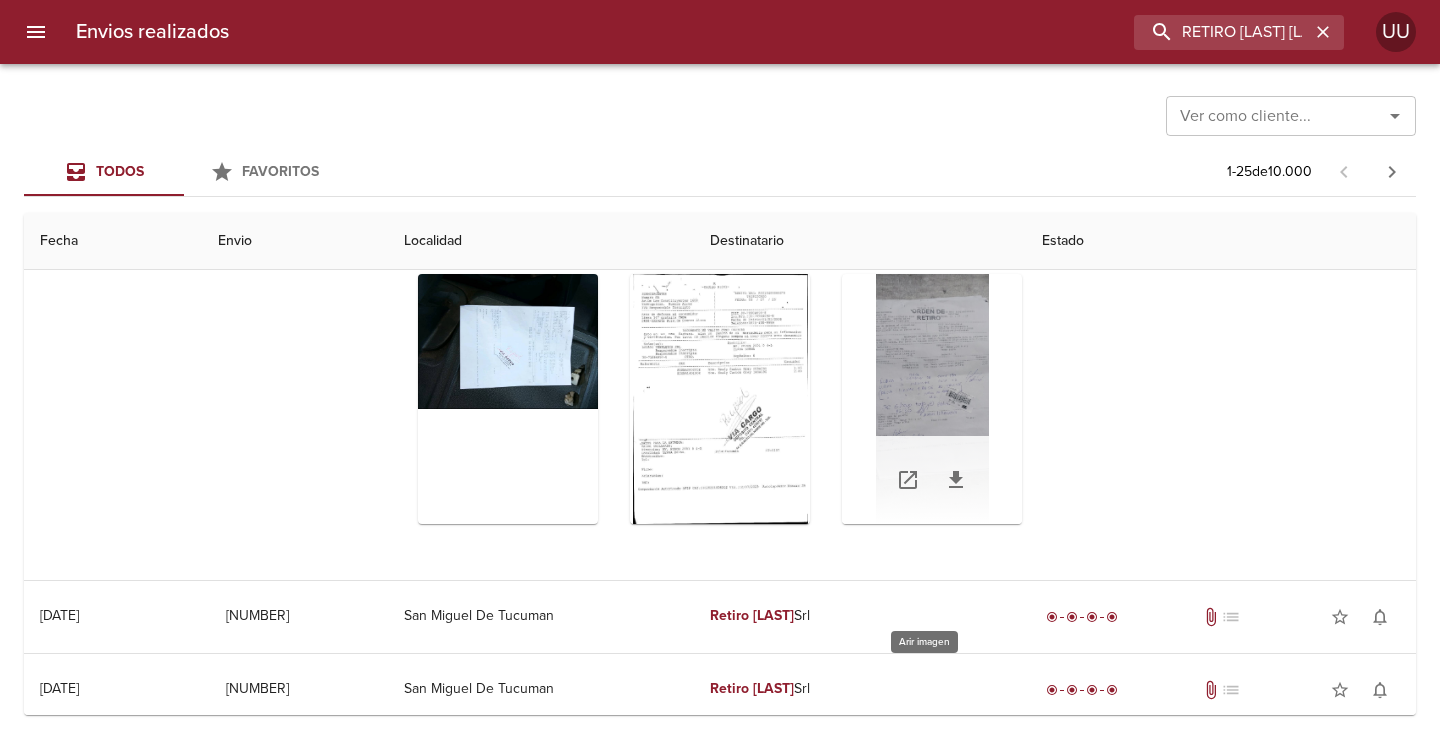 scroll, scrollTop: 300, scrollLeft: 0, axis: vertical 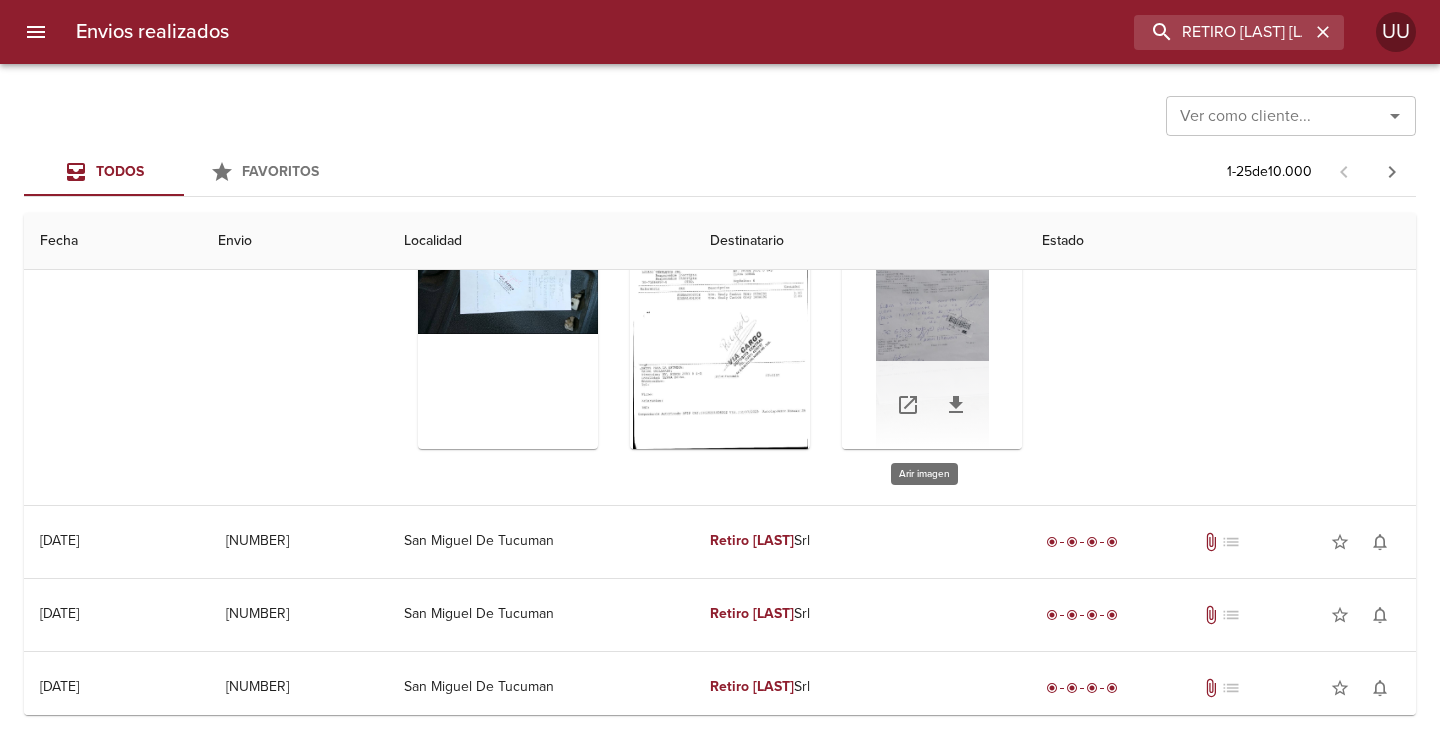 click at bounding box center [932, 324] 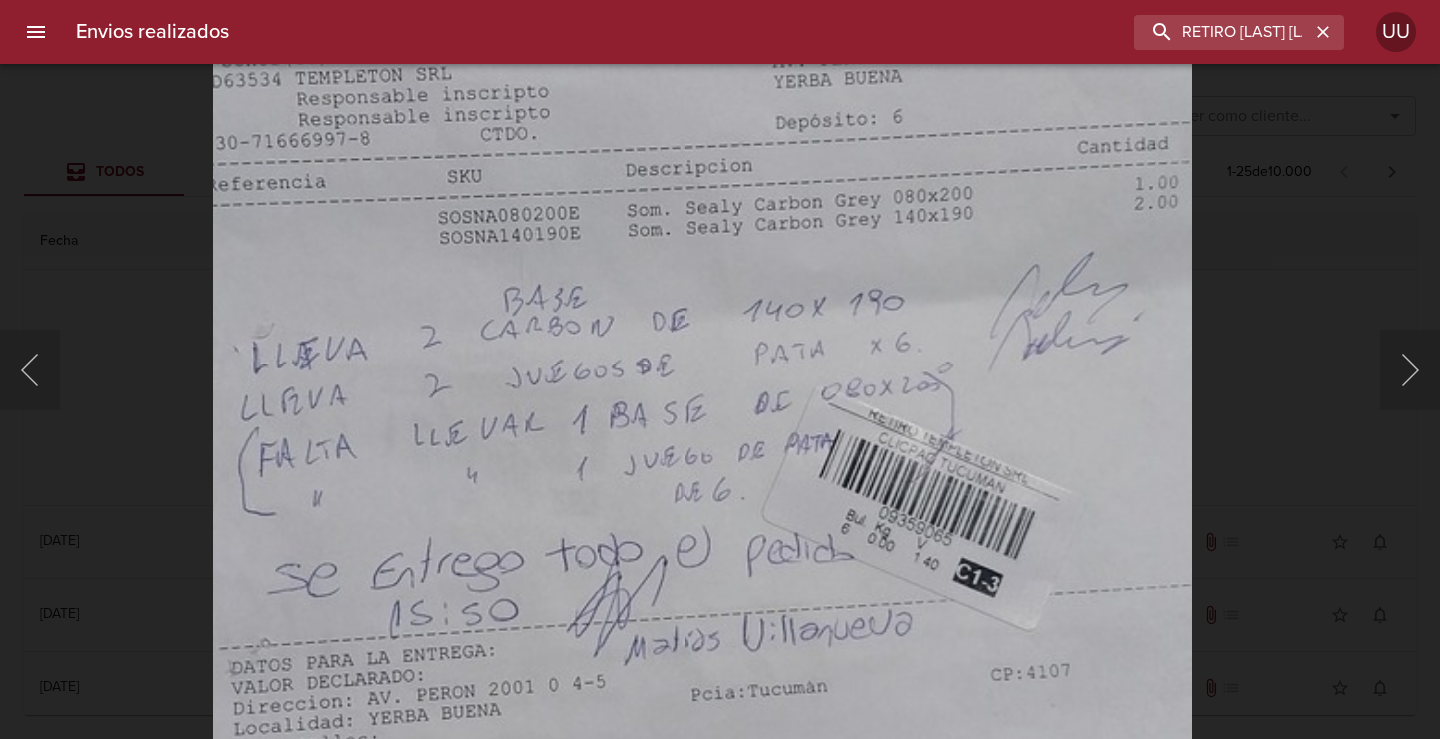 click at bounding box center (701, 509) 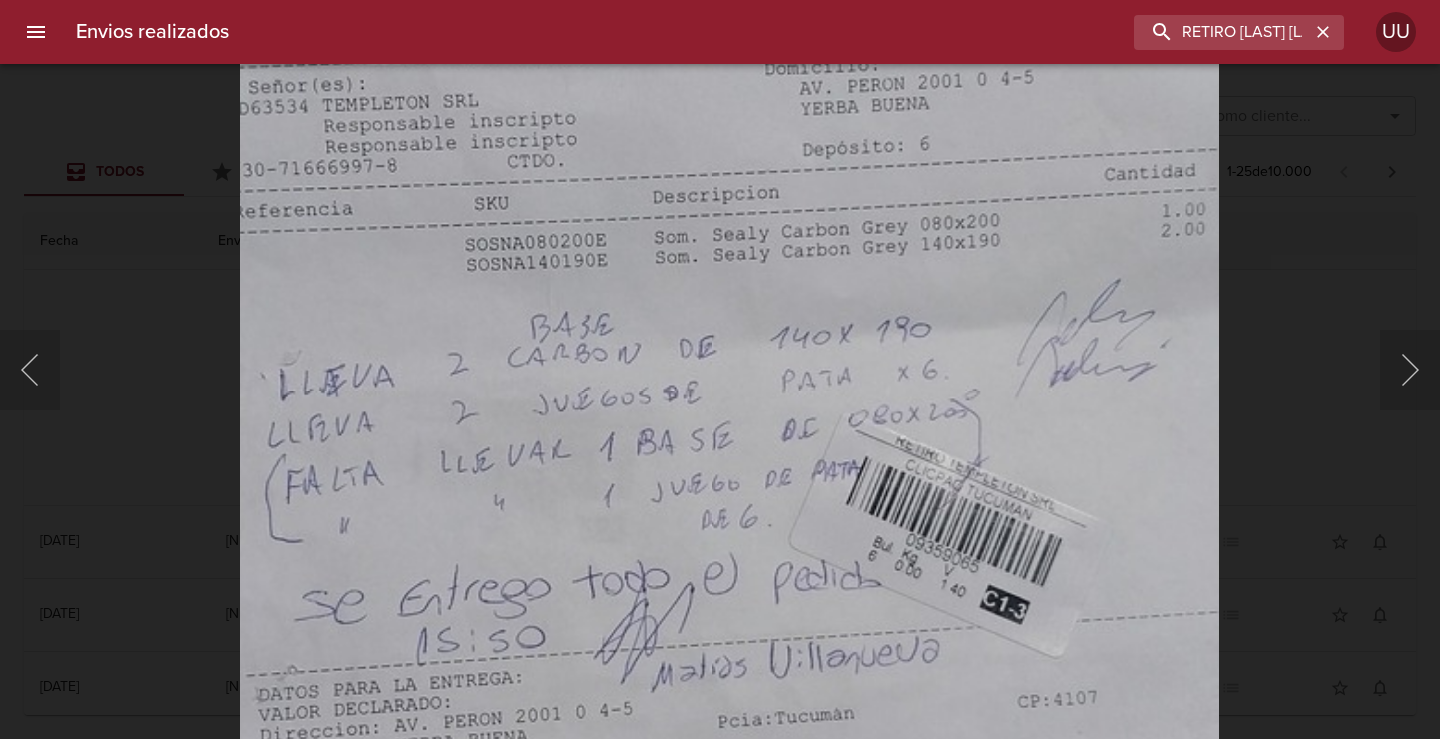 click at bounding box center (728, 536) 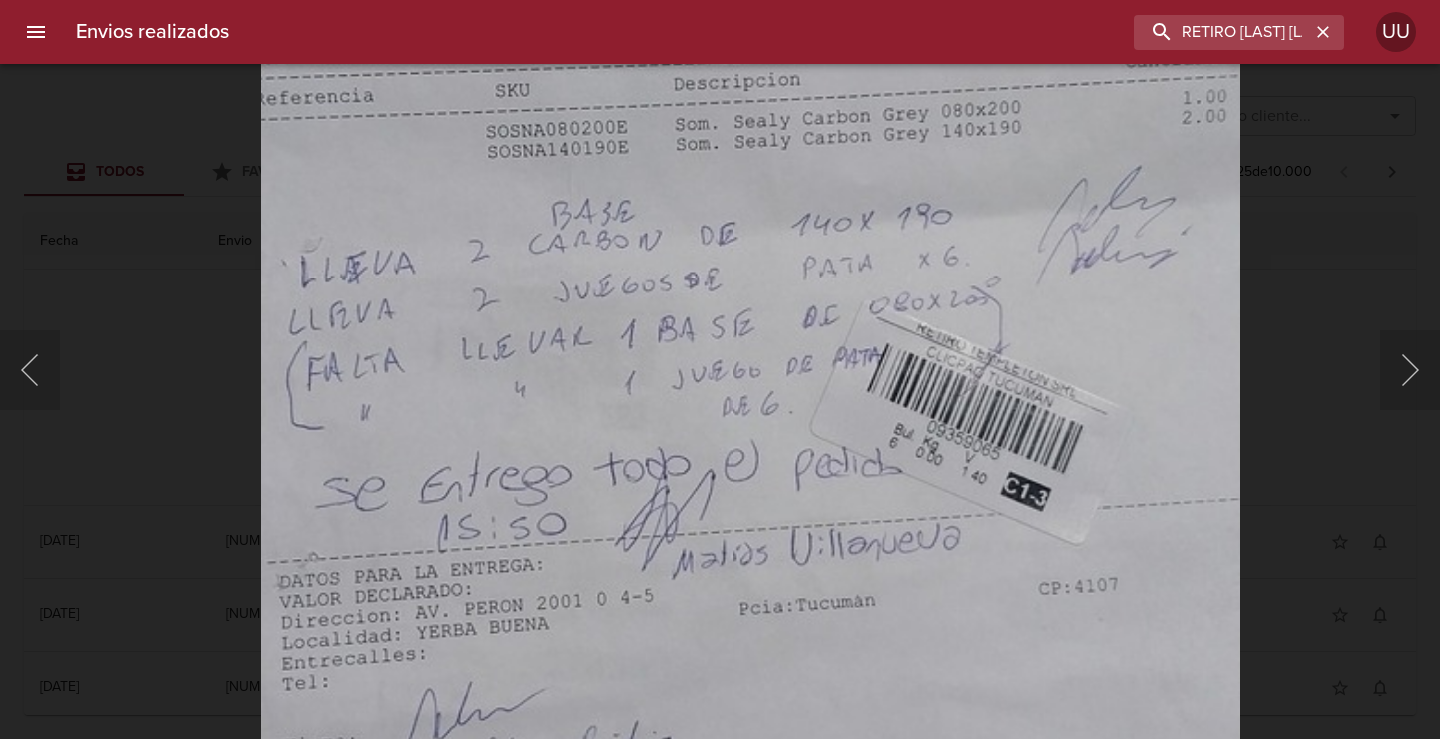 click at bounding box center [749, 423] 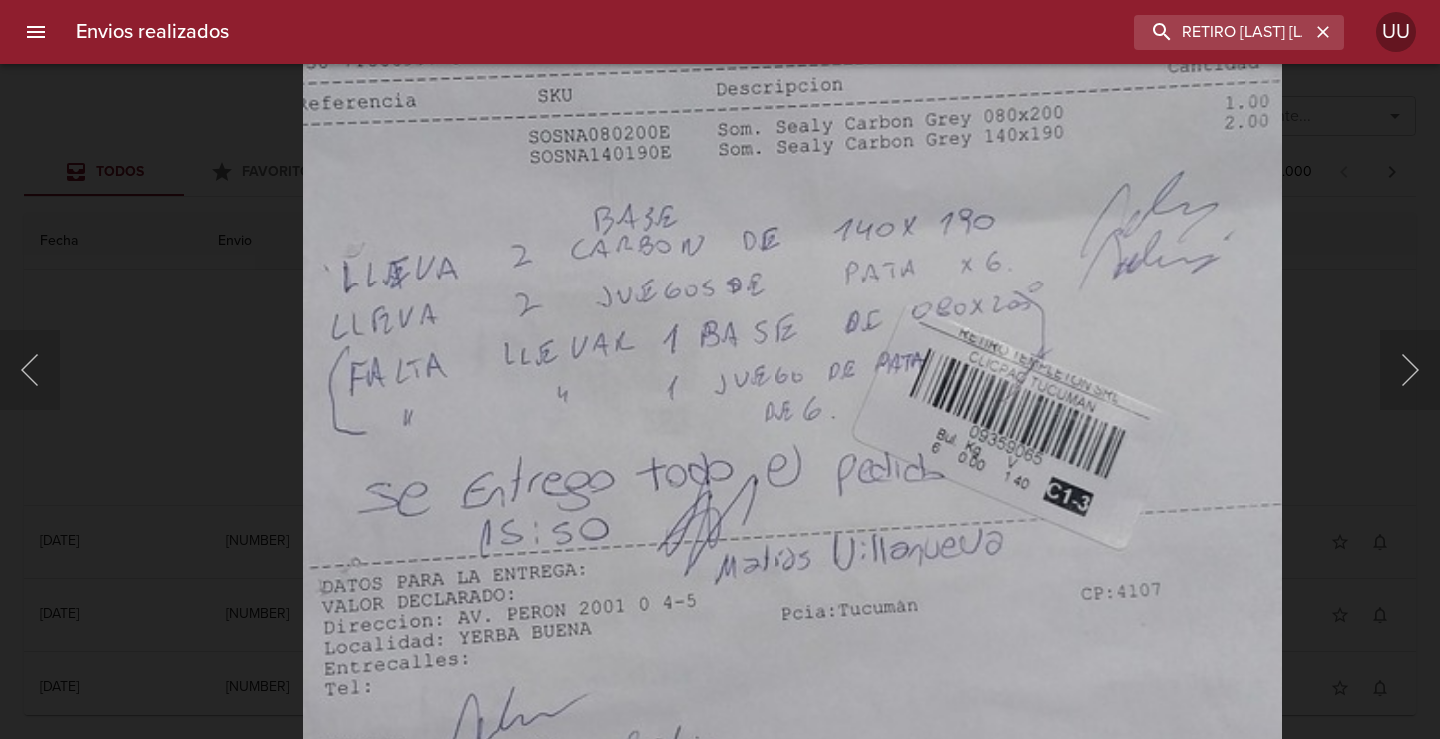 click at bounding box center [791, 428] 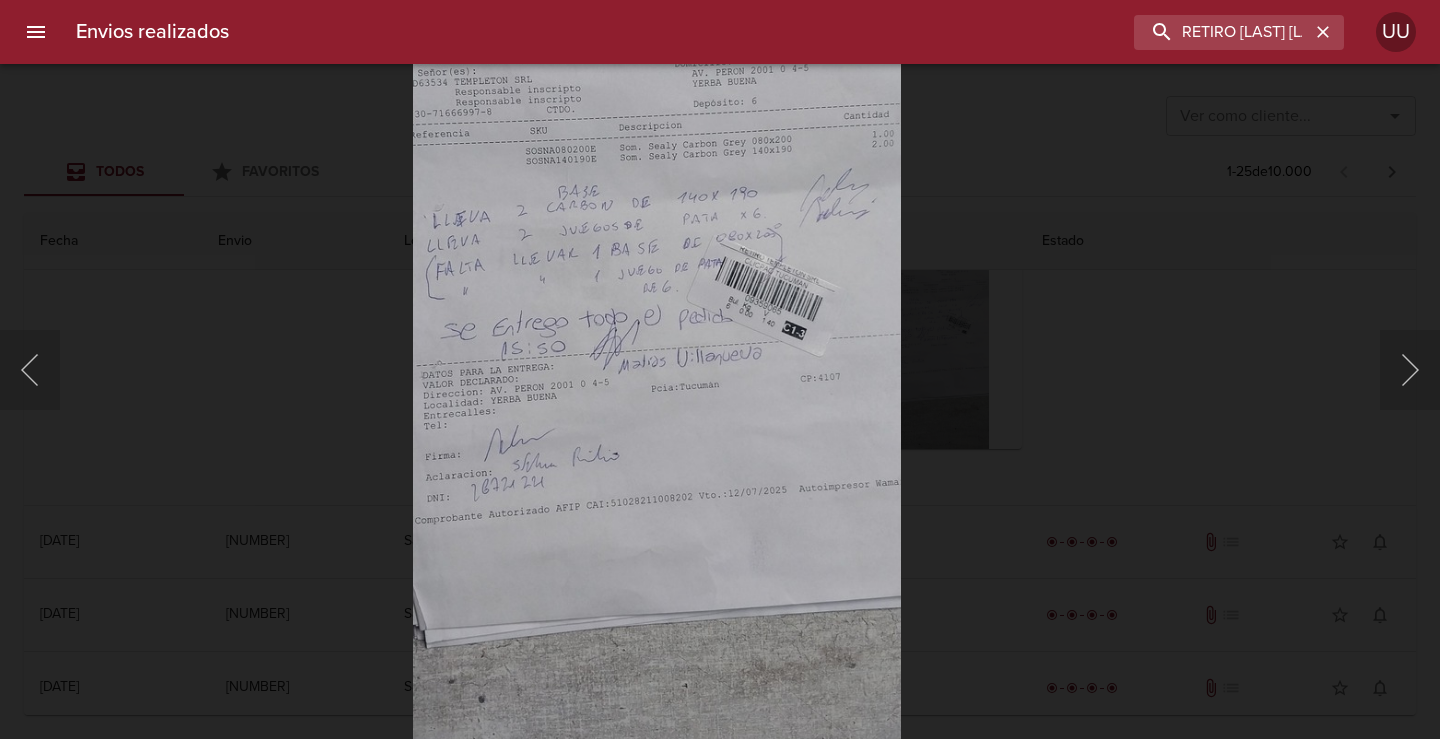 click at bounding box center (720, 369) 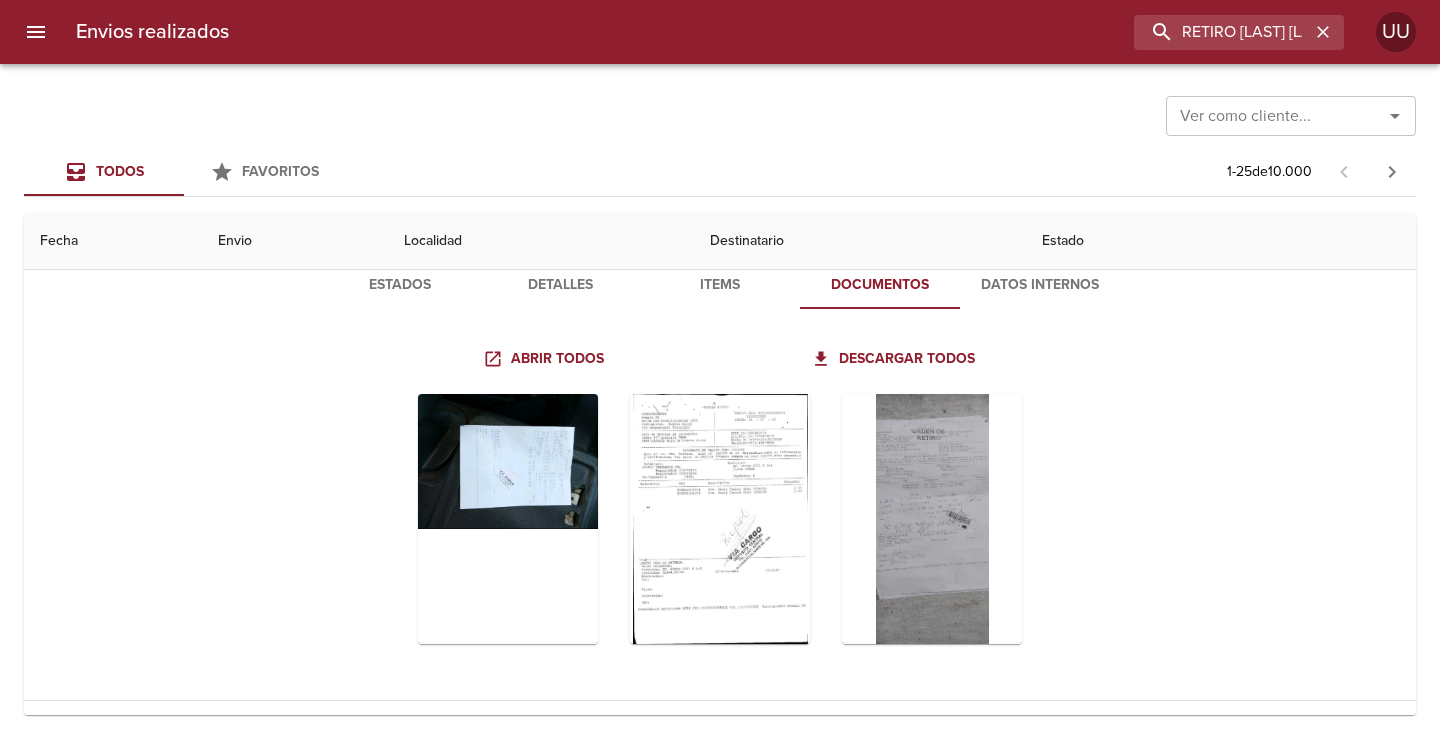 scroll, scrollTop: 100, scrollLeft: 0, axis: vertical 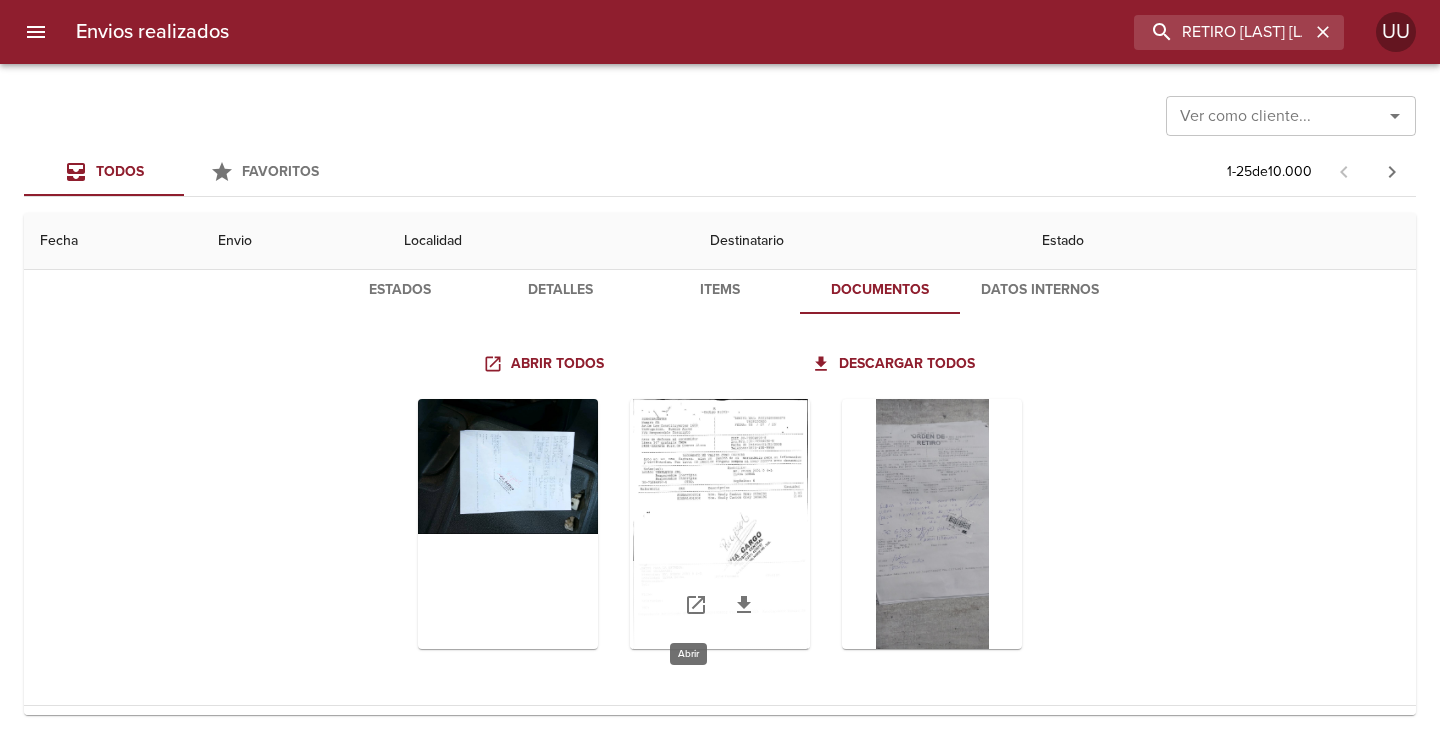 click 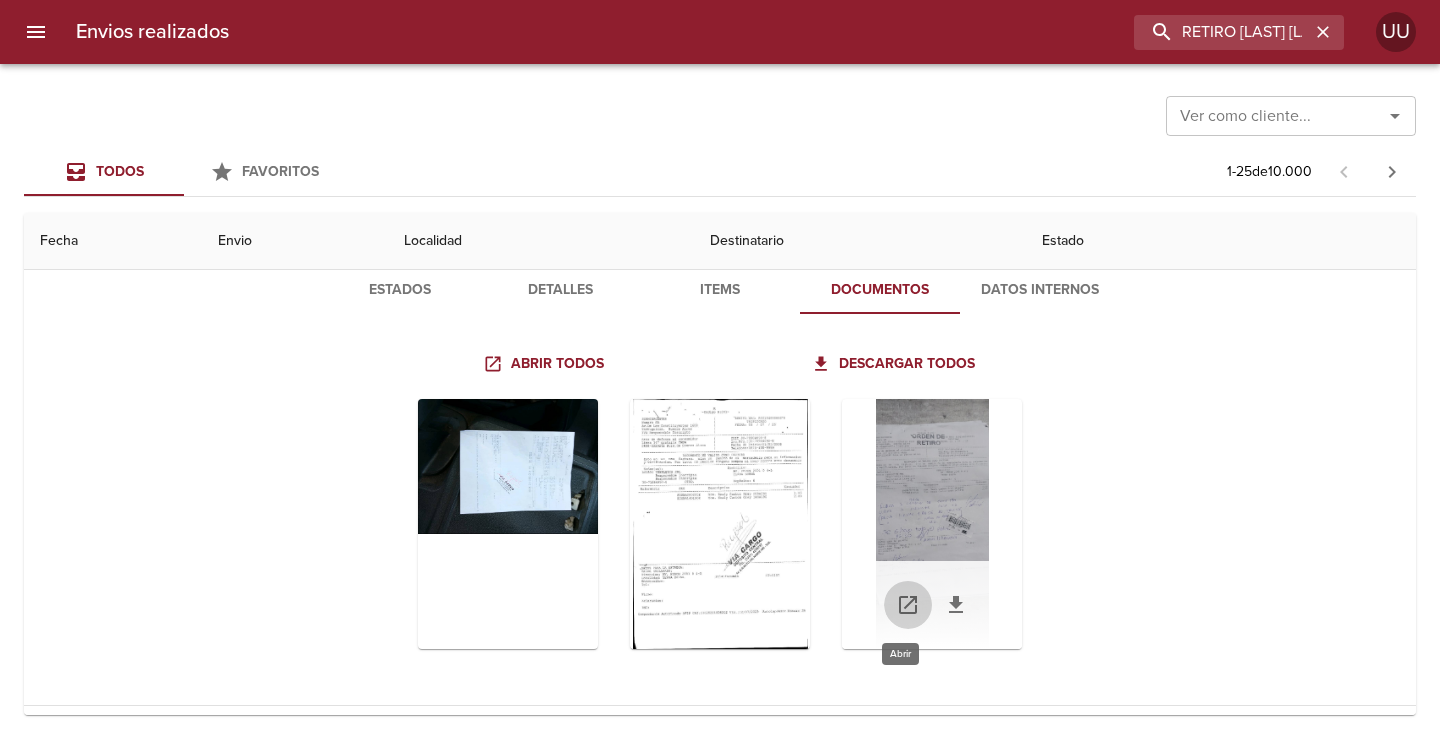 click 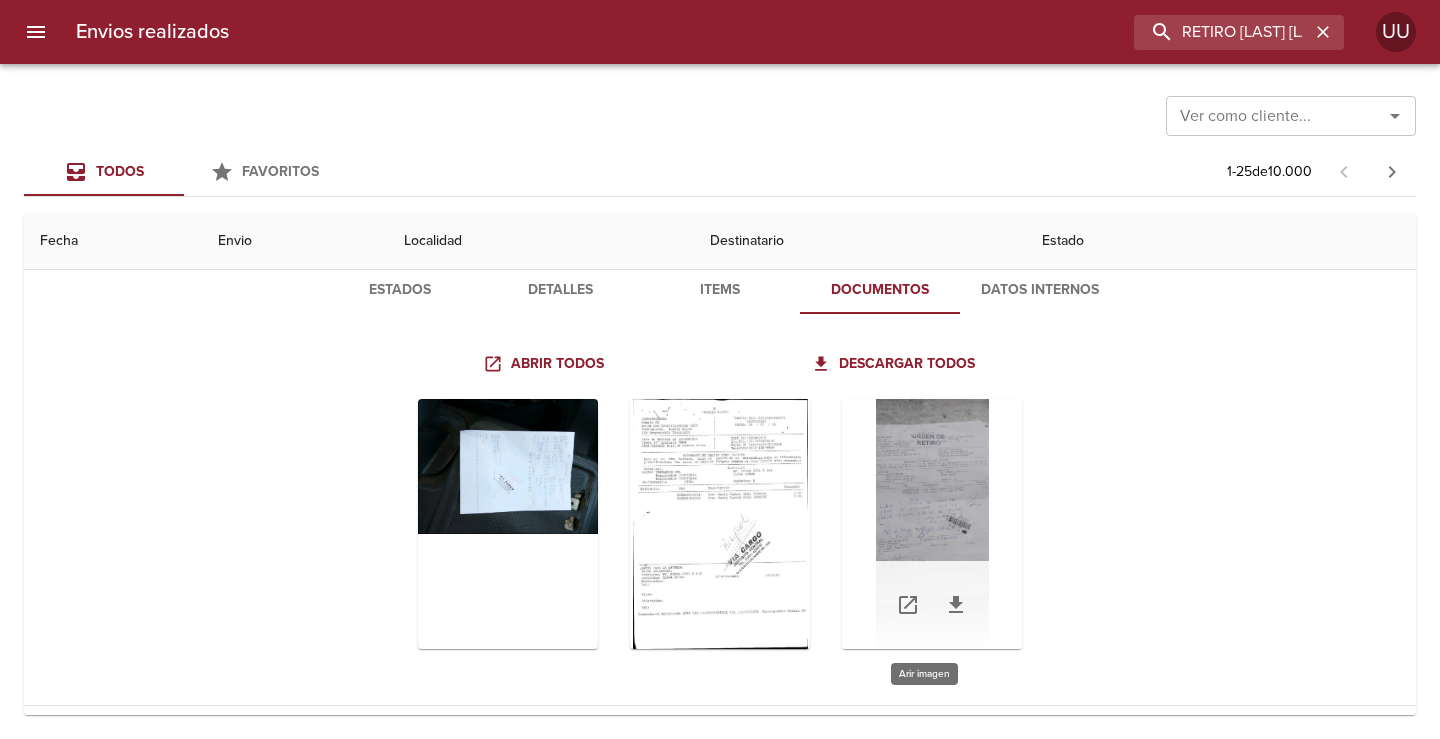 click at bounding box center (932, 524) 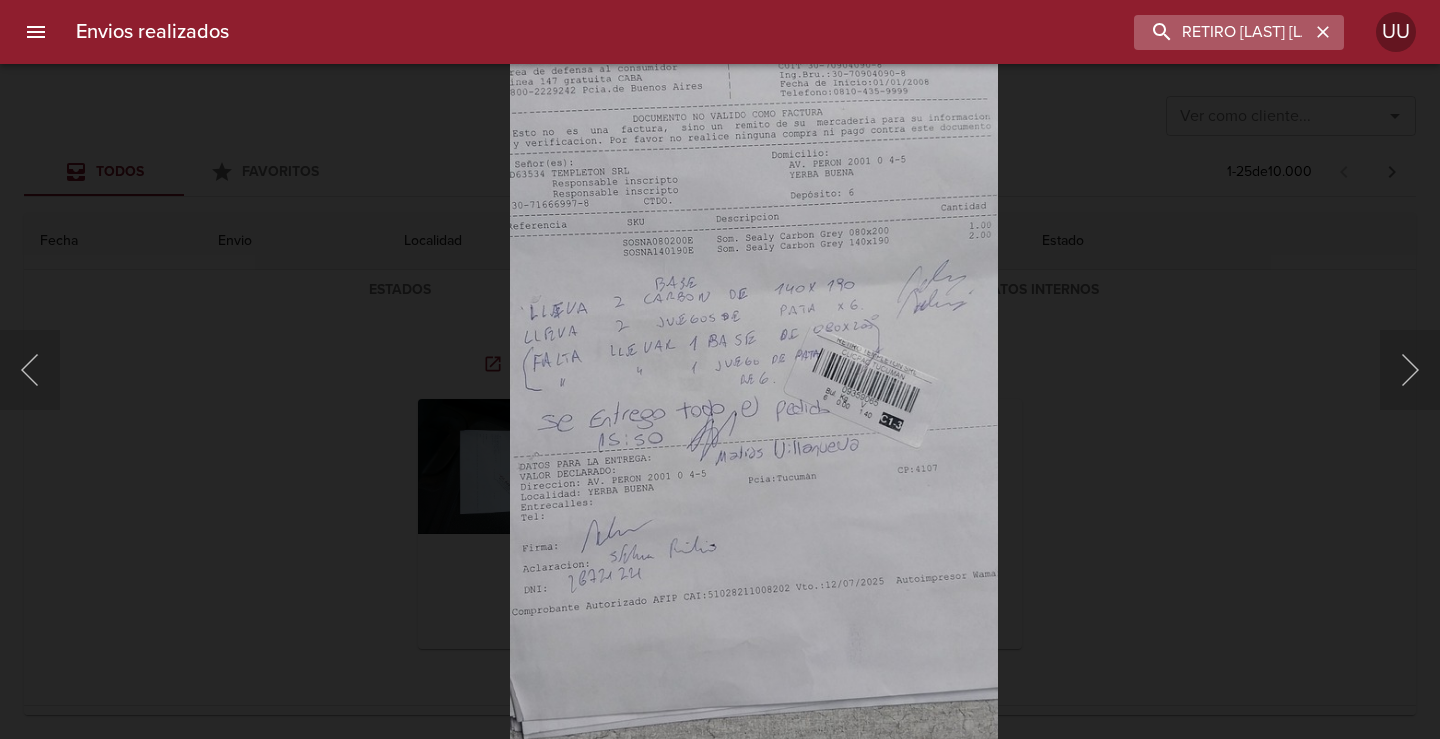 click at bounding box center (1323, 32) 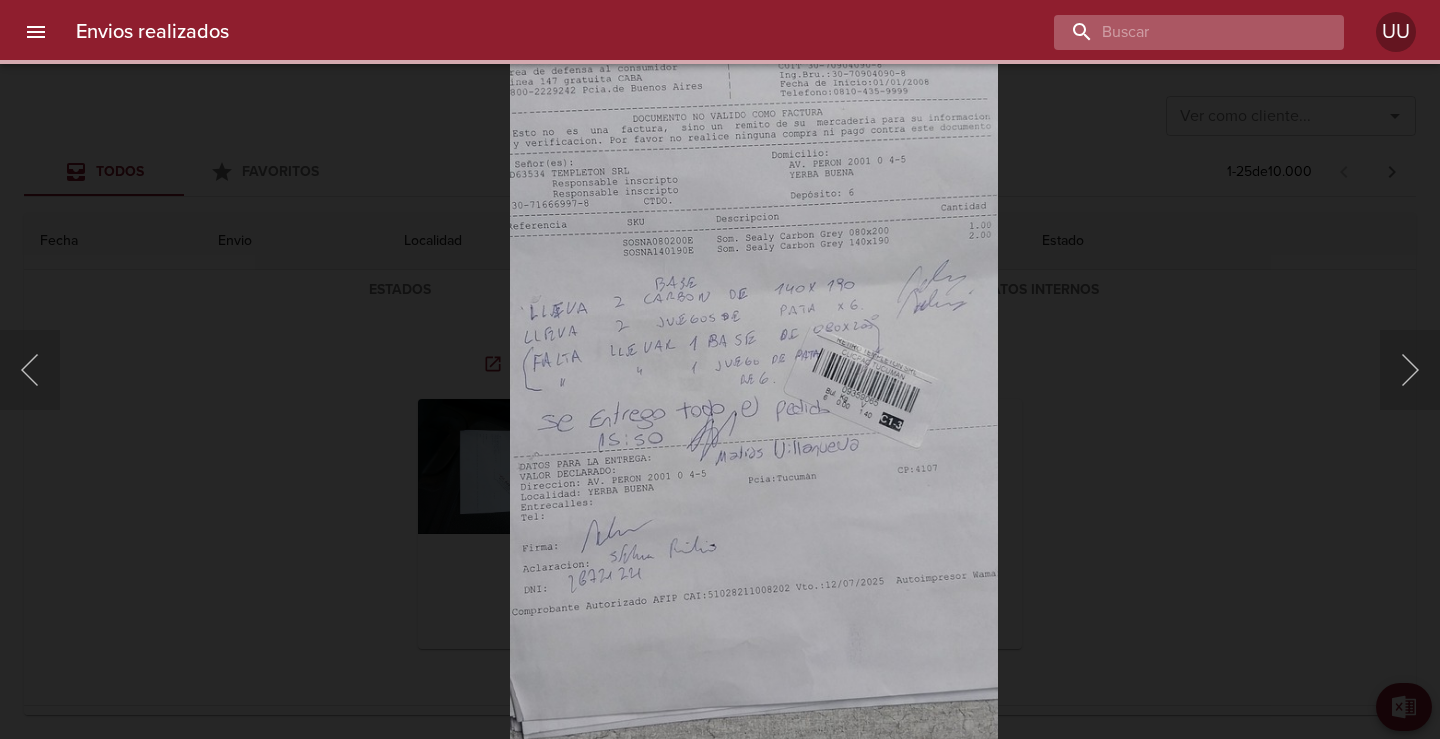 click at bounding box center [1182, 32] 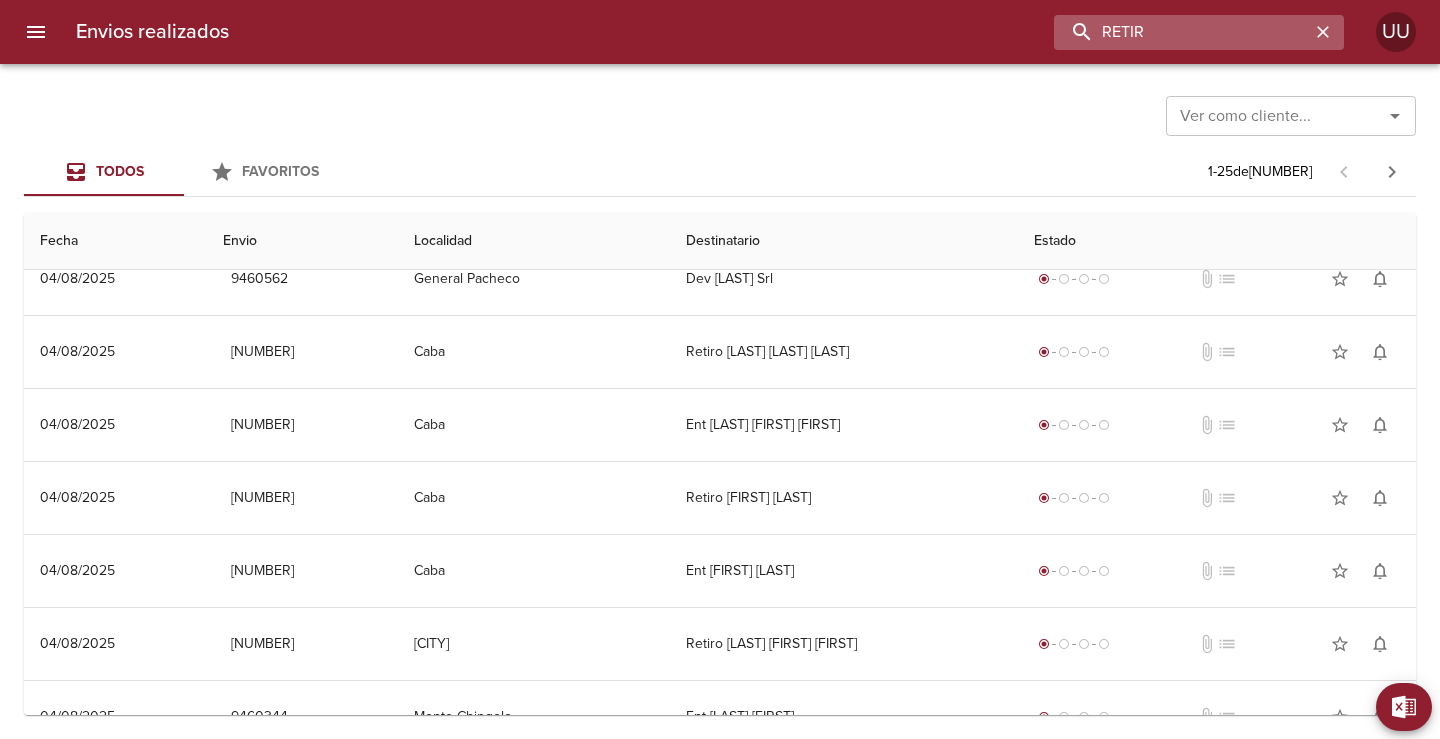 scroll, scrollTop: 0, scrollLeft: 0, axis: both 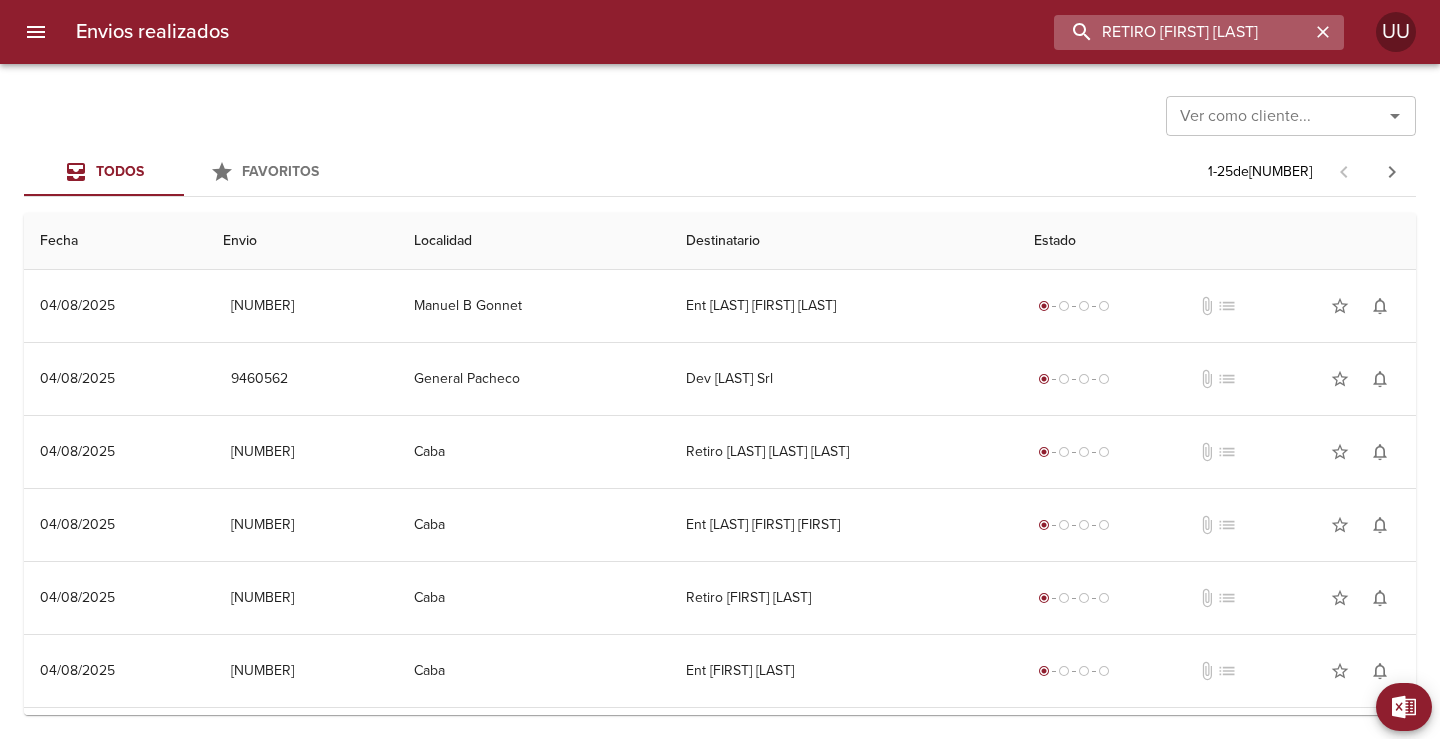 type on "RETIRO [FIRST] [LAST]" 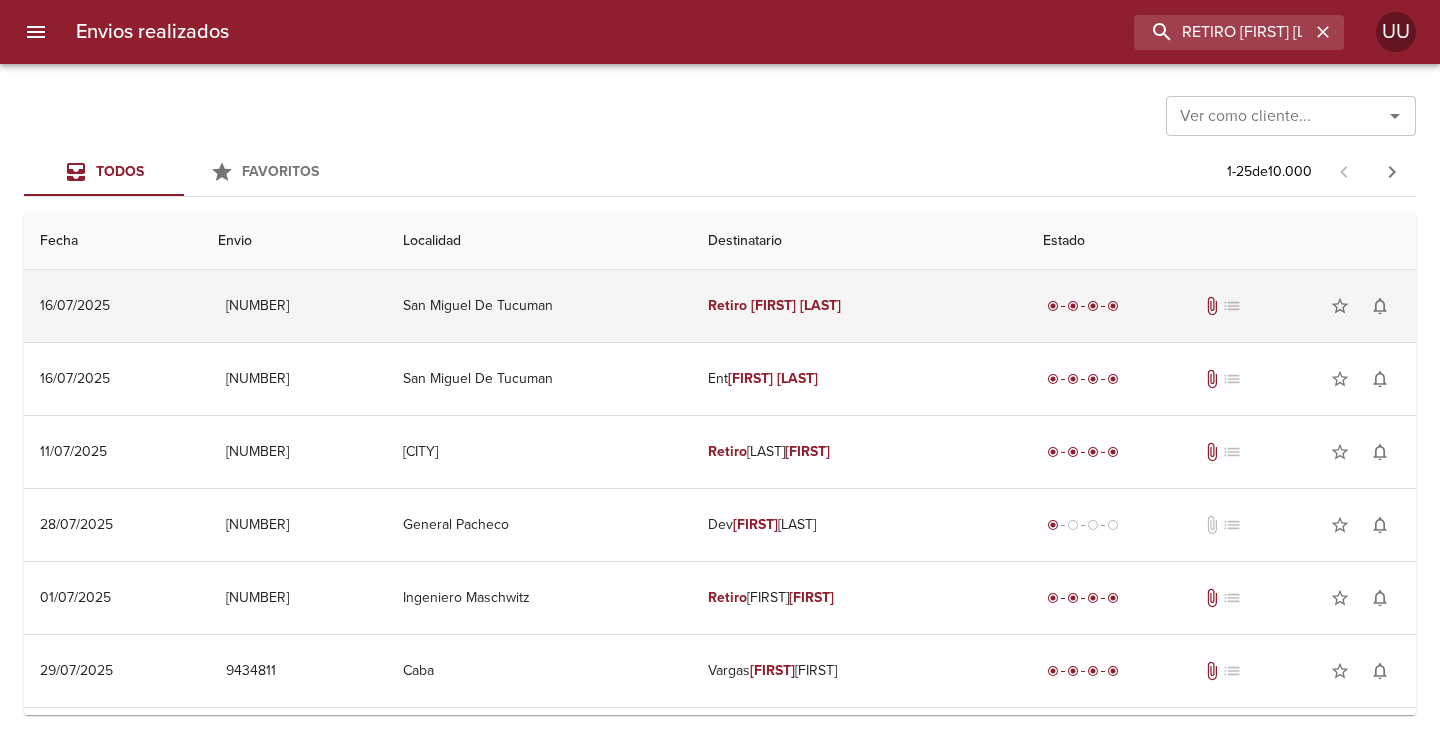 click on "Retiro   [FIRST]   [LAST]" at bounding box center (859, 306) 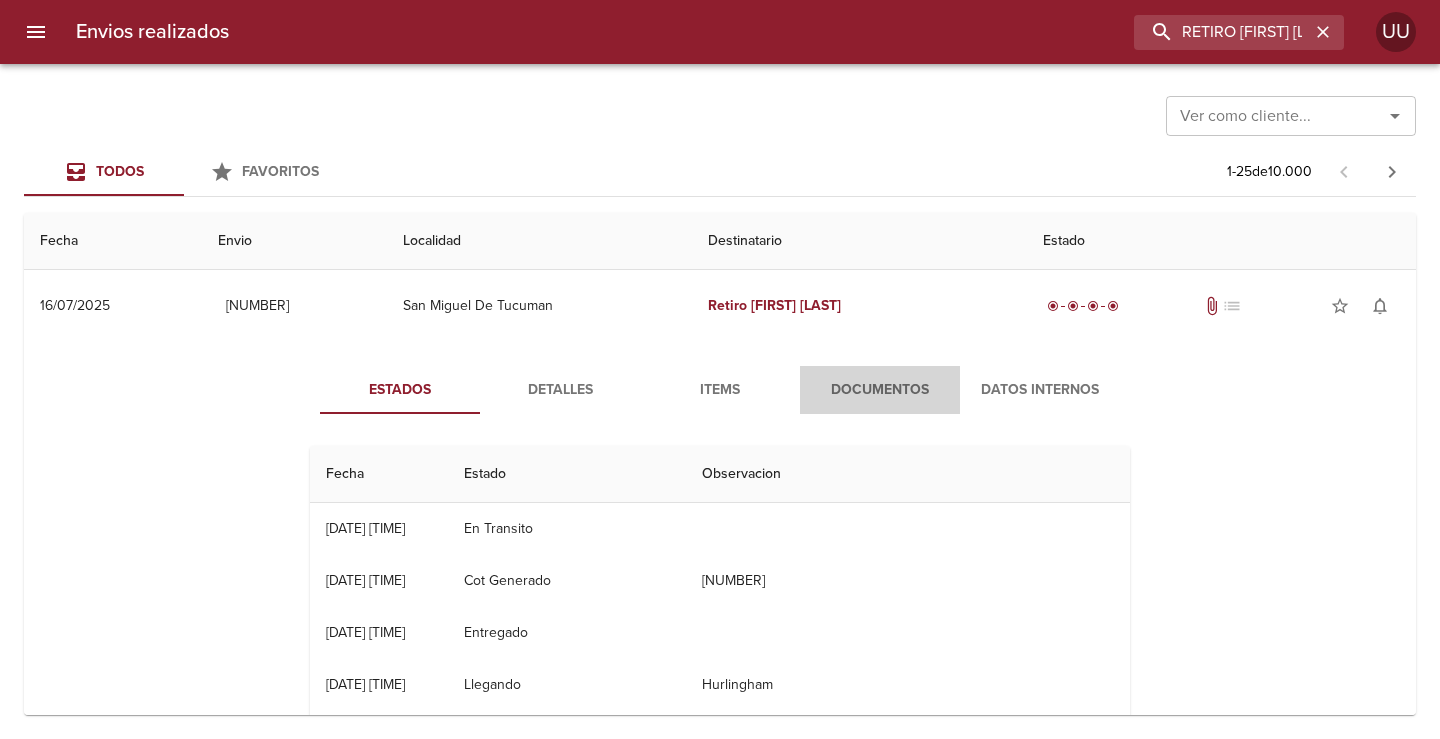 click on "Documentos" at bounding box center (880, 390) 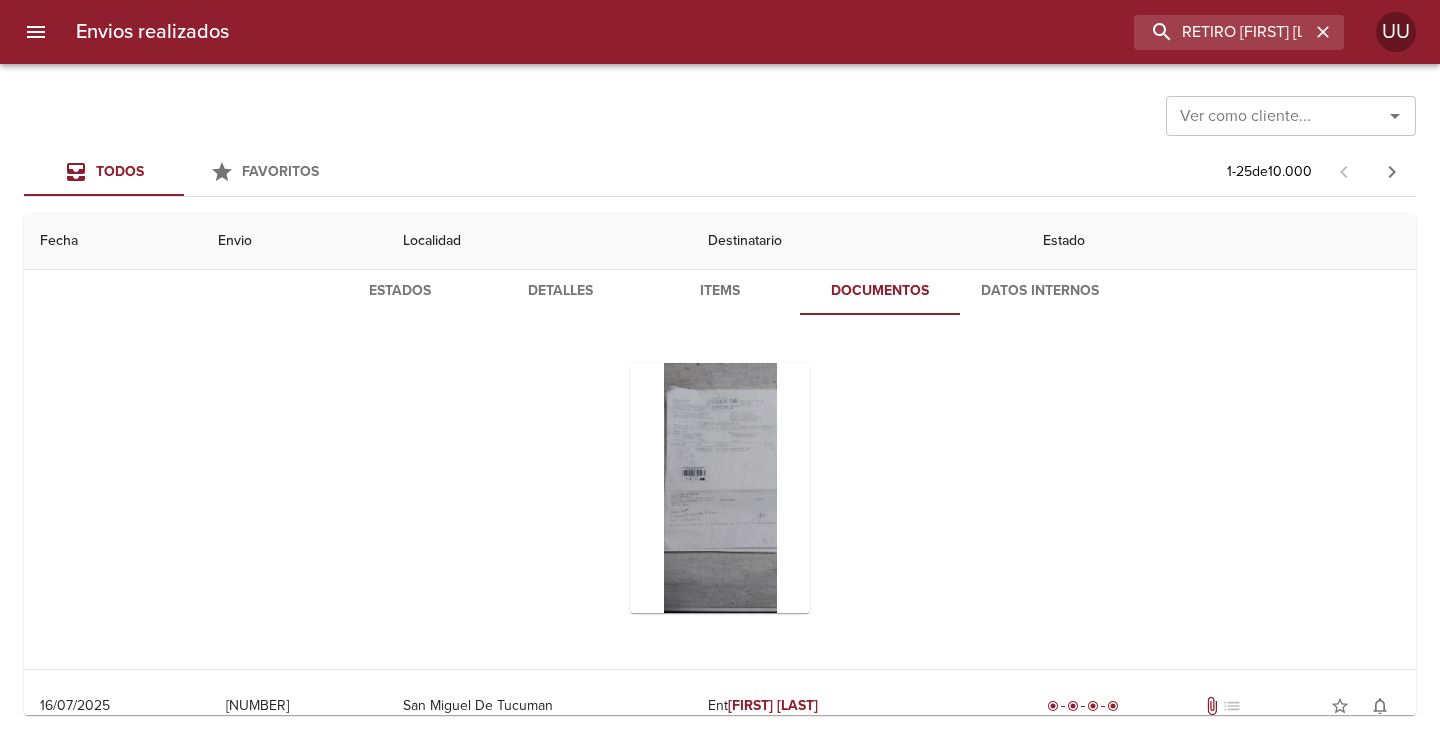 scroll, scrollTop: 200, scrollLeft: 0, axis: vertical 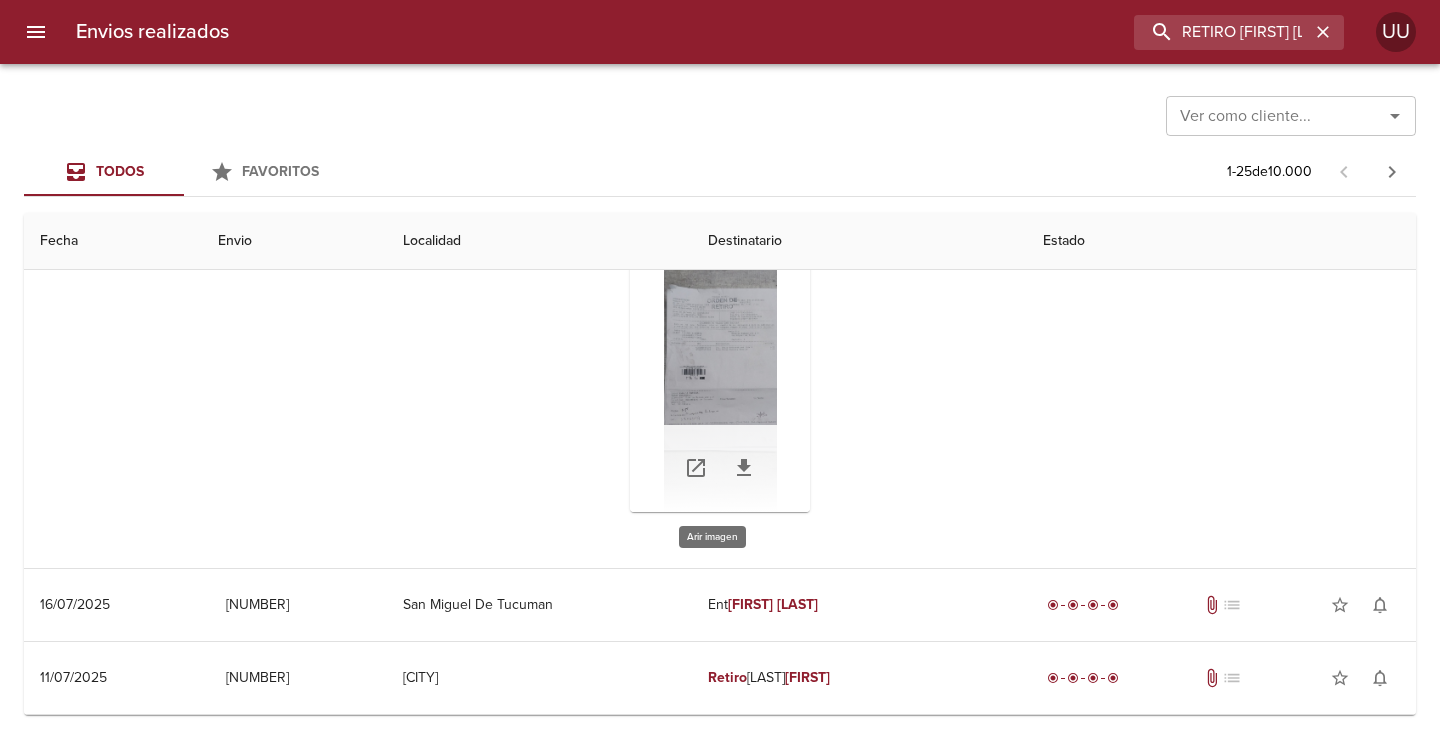 click at bounding box center (720, 387) 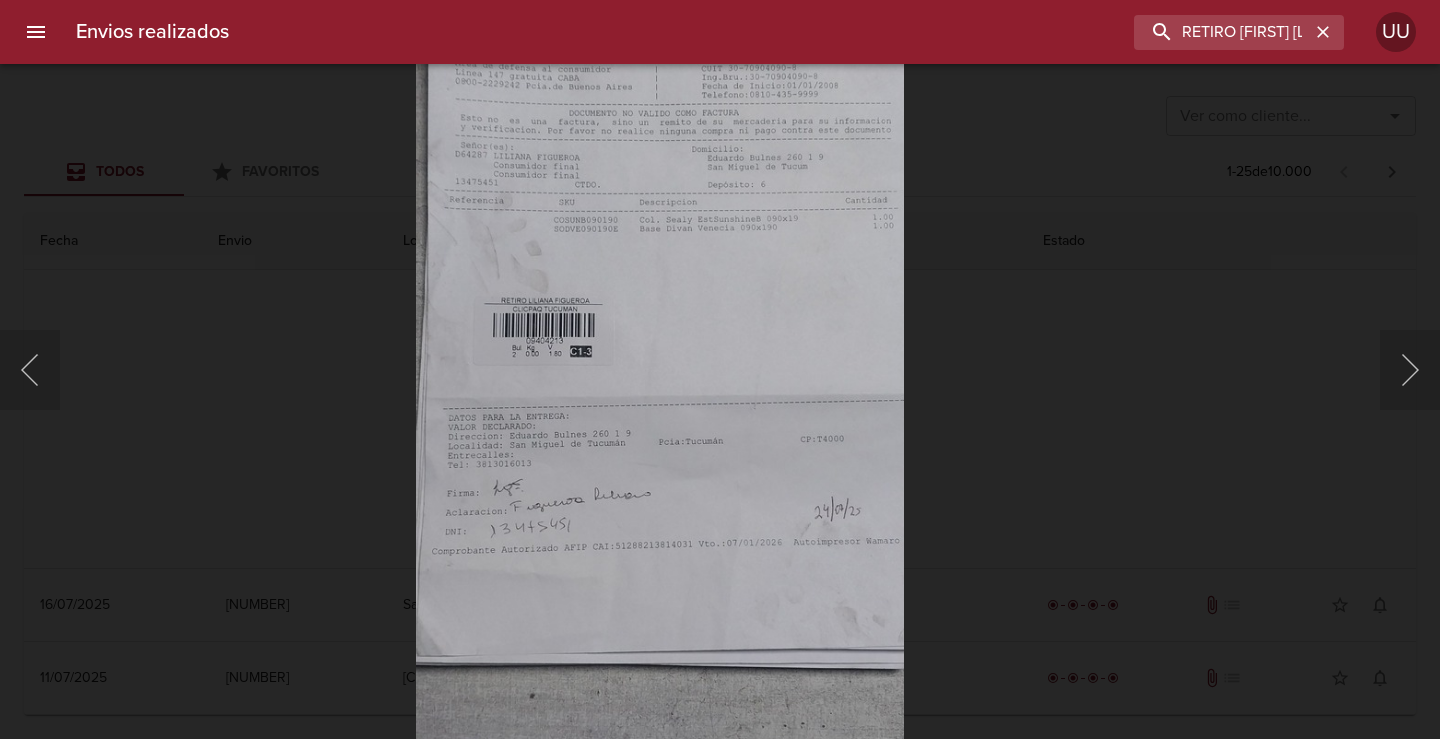 click at bounding box center [720, 369] 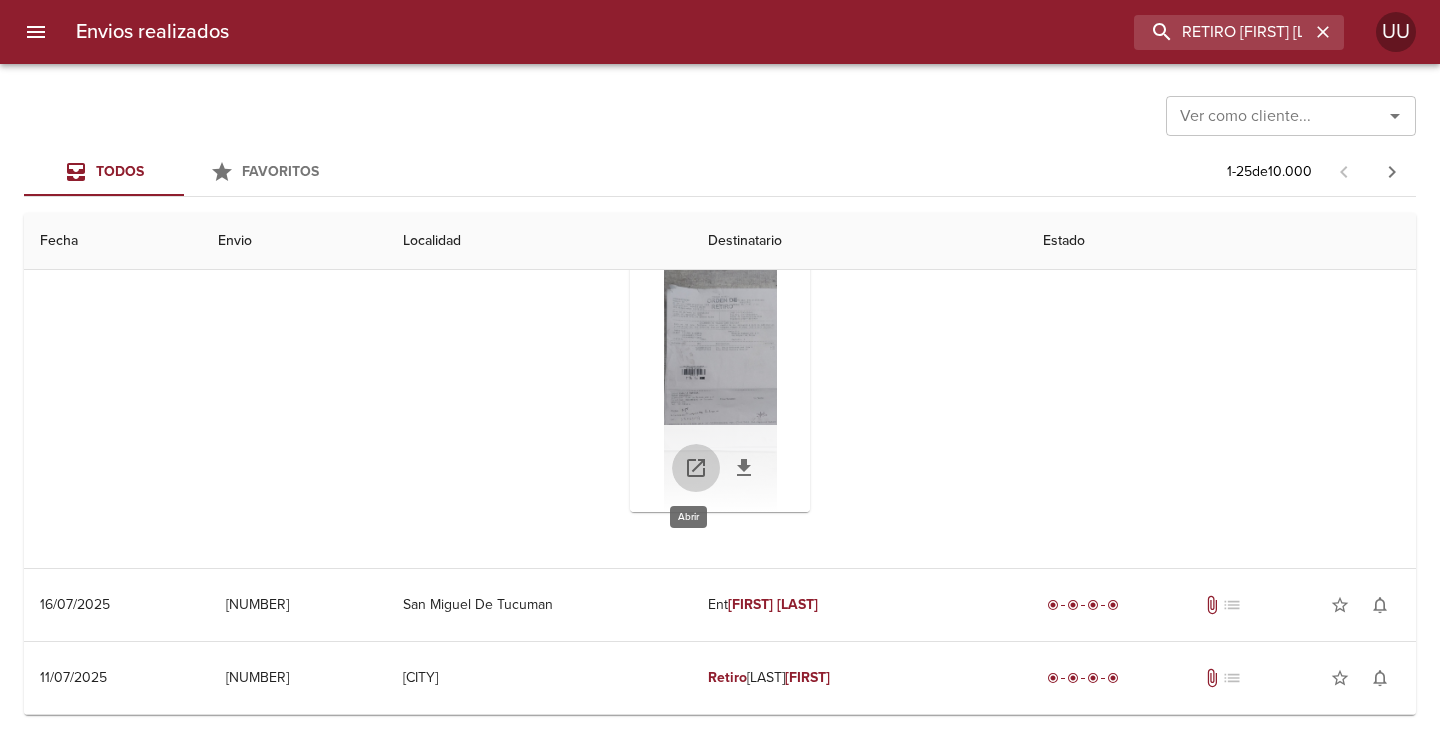 click 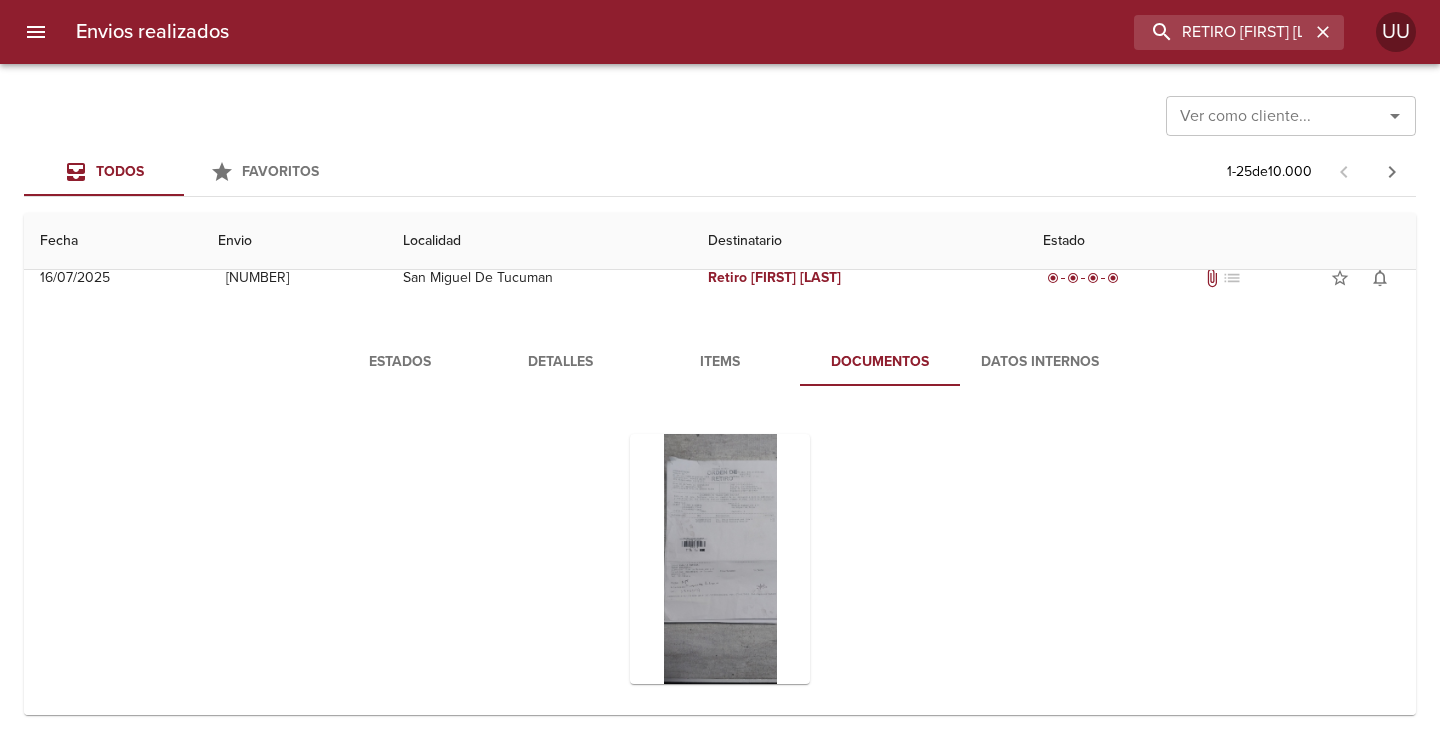 scroll, scrollTop: 0, scrollLeft: 0, axis: both 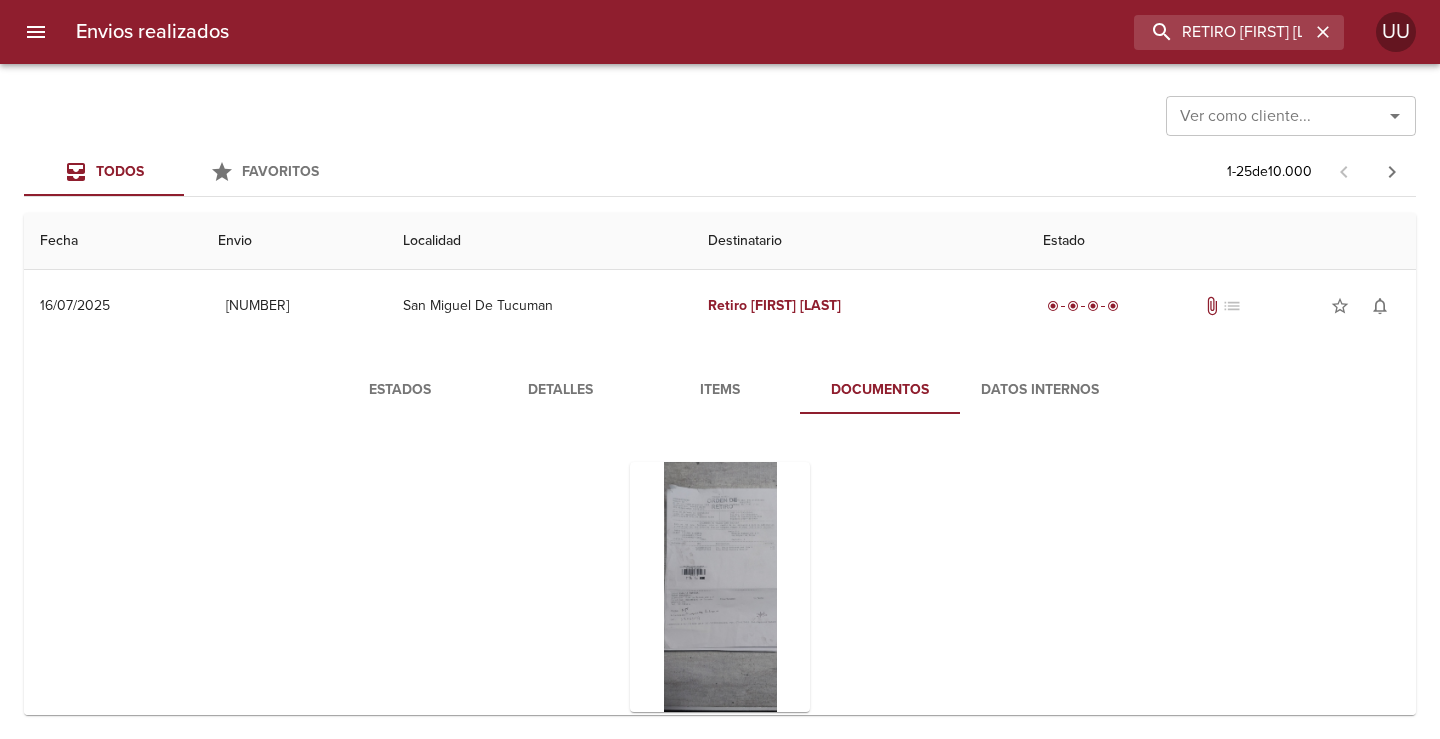 click on "Items" at bounding box center [720, 390] 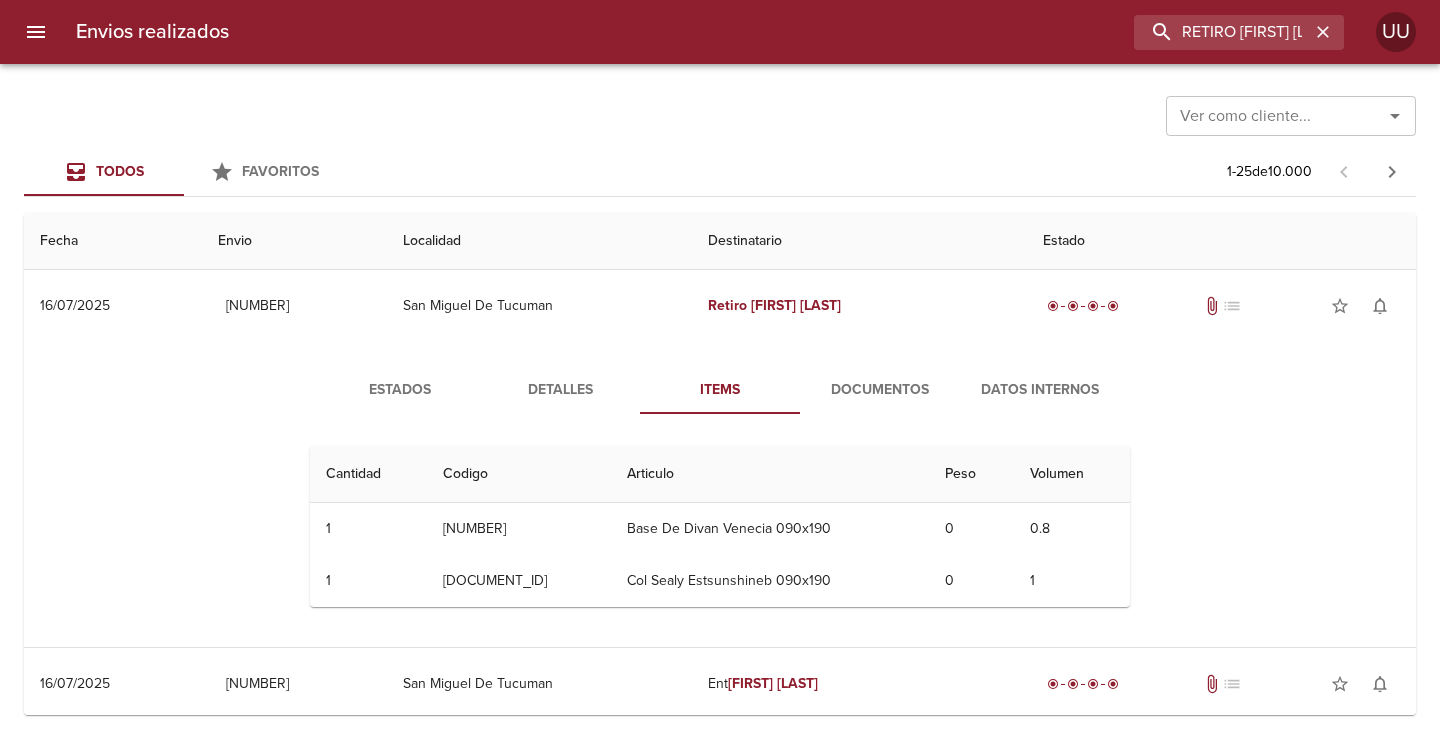 click on "Detalles" at bounding box center [560, 390] 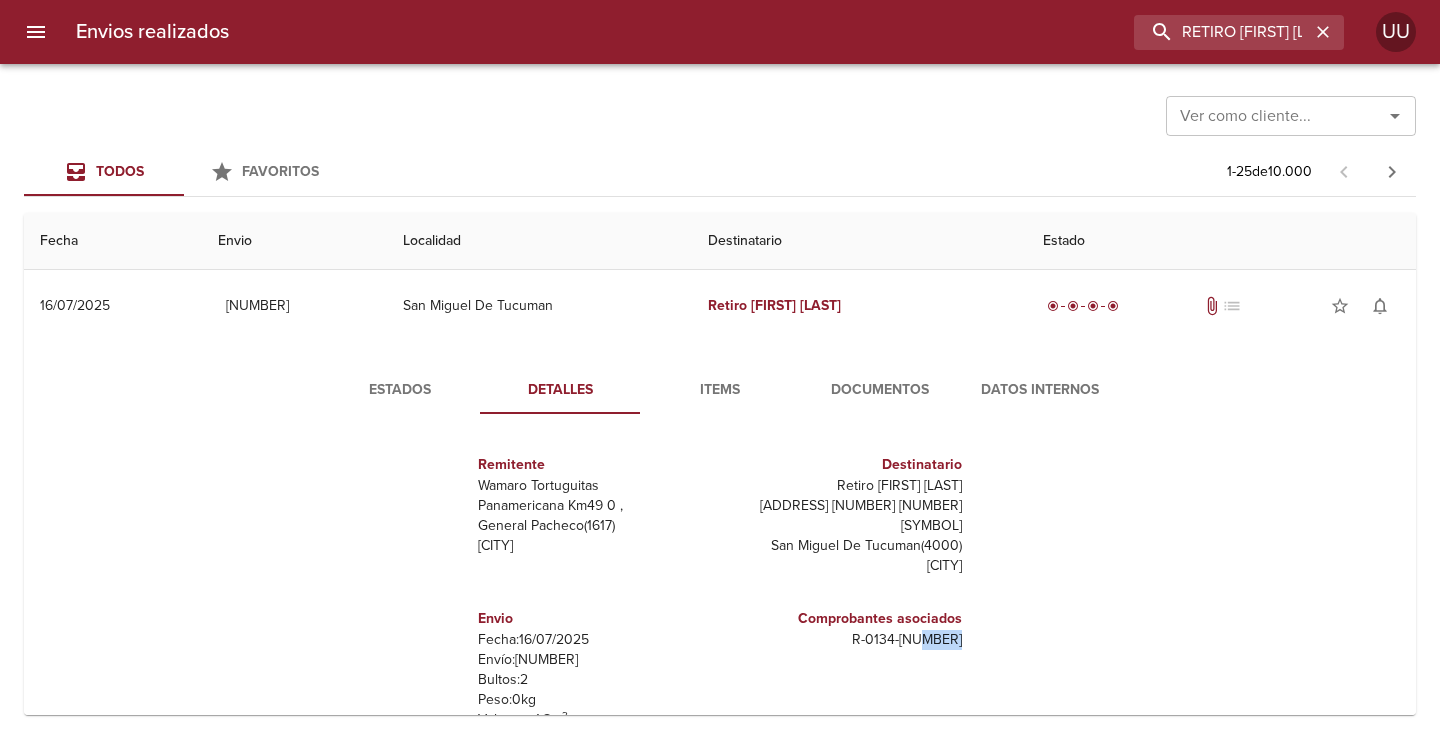drag, startPoint x: 915, startPoint y: 624, endPoint x: 954, endPoint y: 622, distance: 39.051247 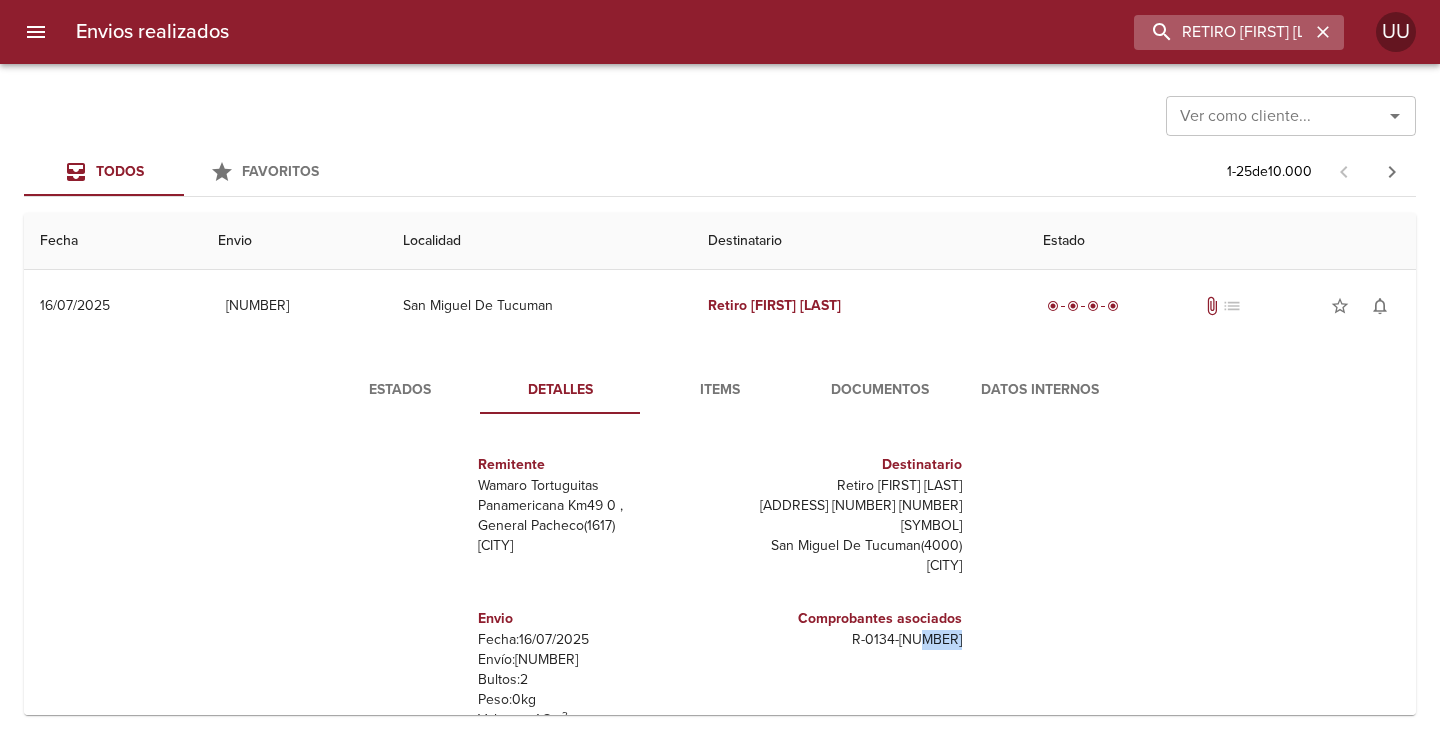 click 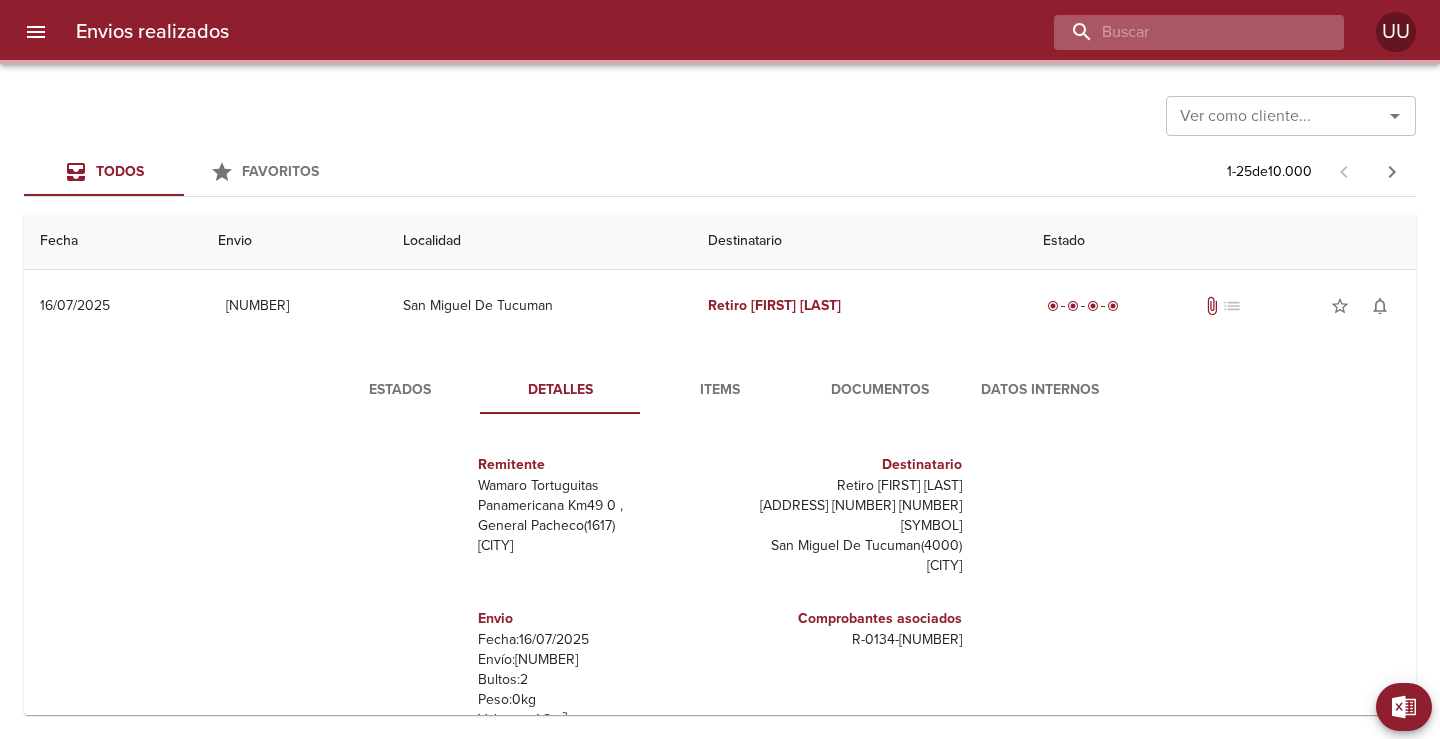 click at bounding box center (1182, 32) 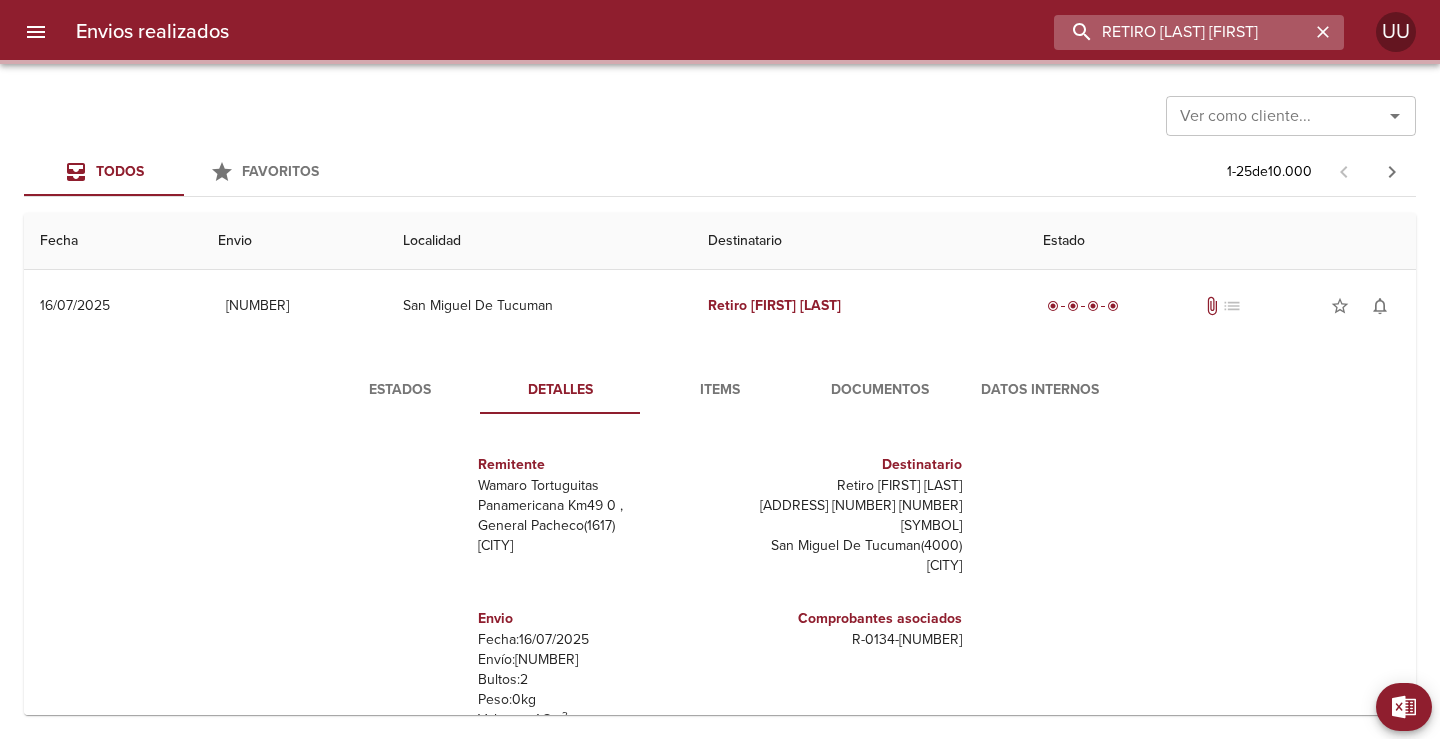 type on "RETIRO [LAST] [FIRST]" 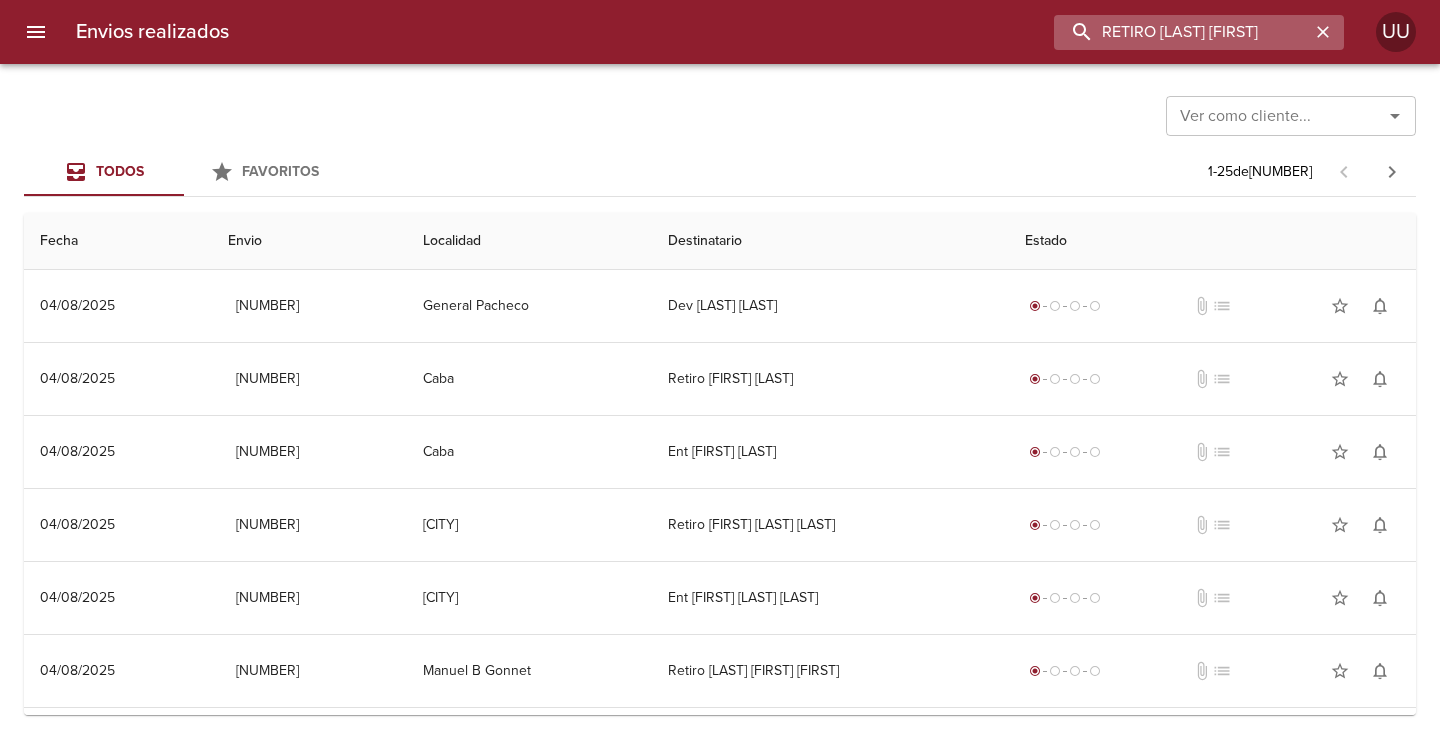 click on "RETIRO [LAST] [FIRST]" at bounding box center (1182, 32) 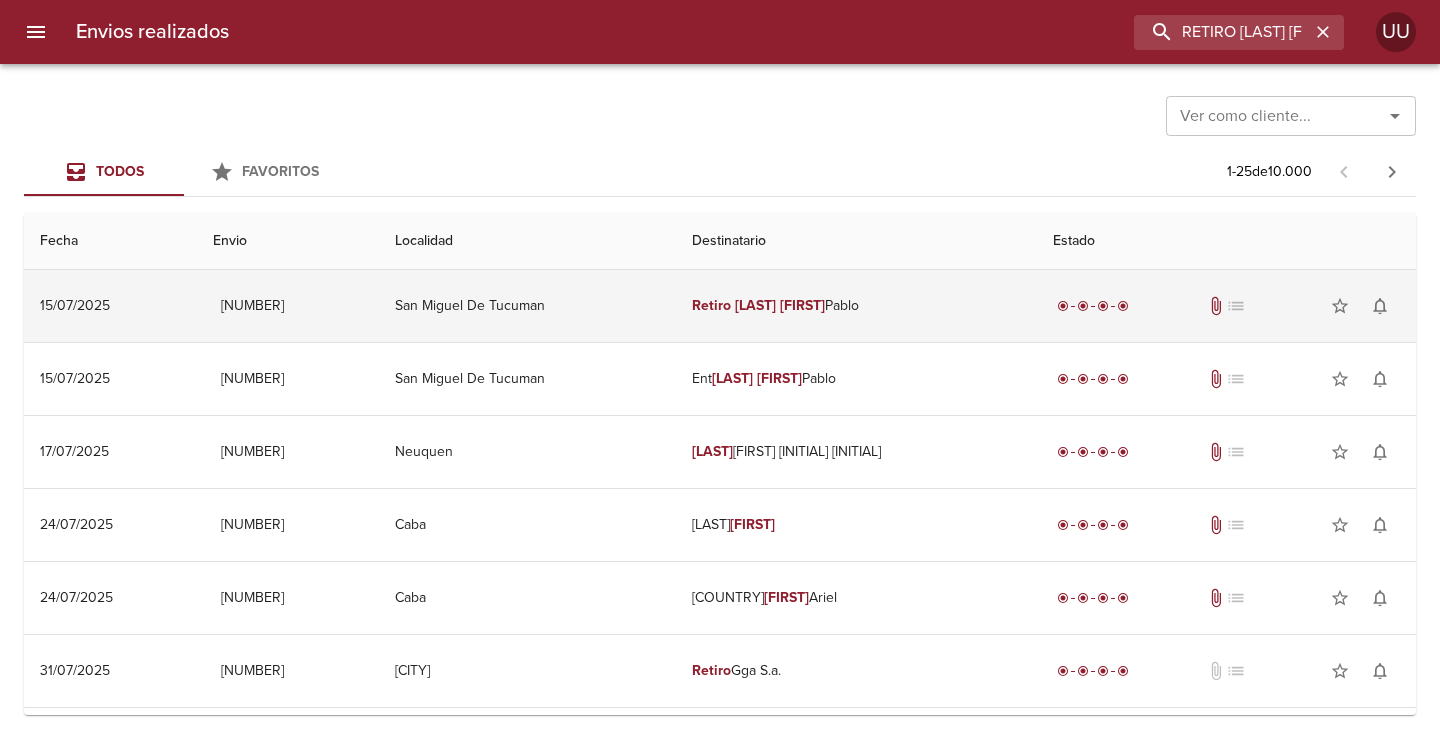 click on "Retiro [LAST] [LAST] [LAST] [LAST]" at bounding box center (856, 306) 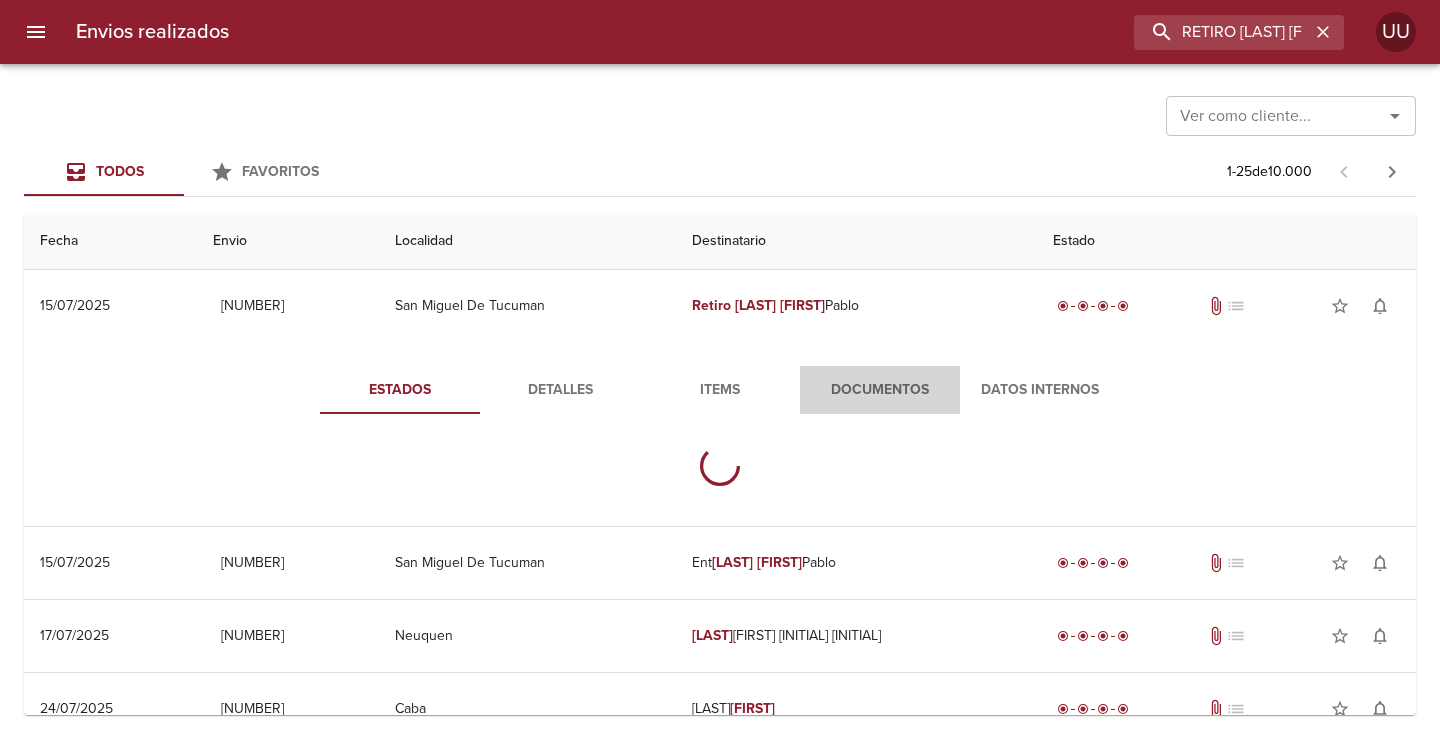 click on "Documentos" at bounding box center (880, 390) 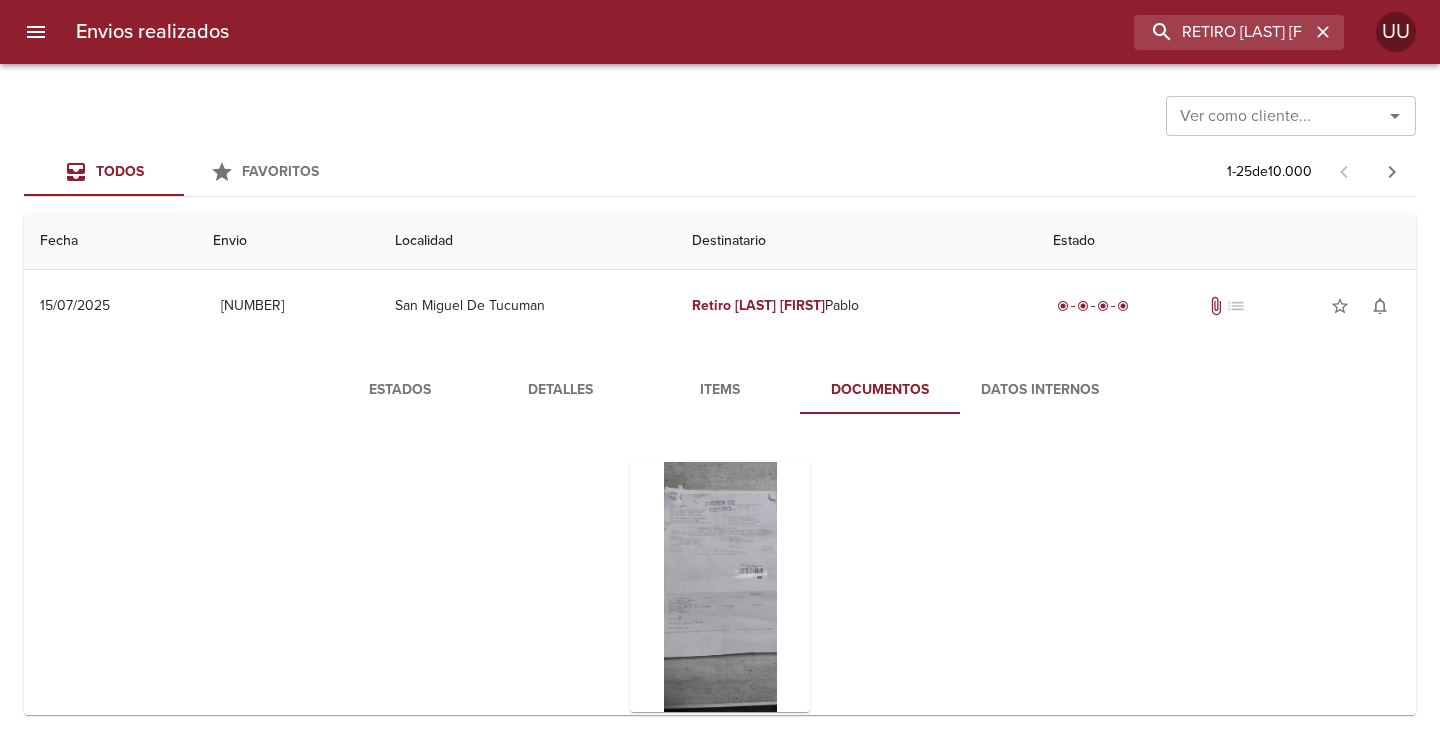 scroll, scrollTop: 100, scrollLeft: 0, axis: vertical 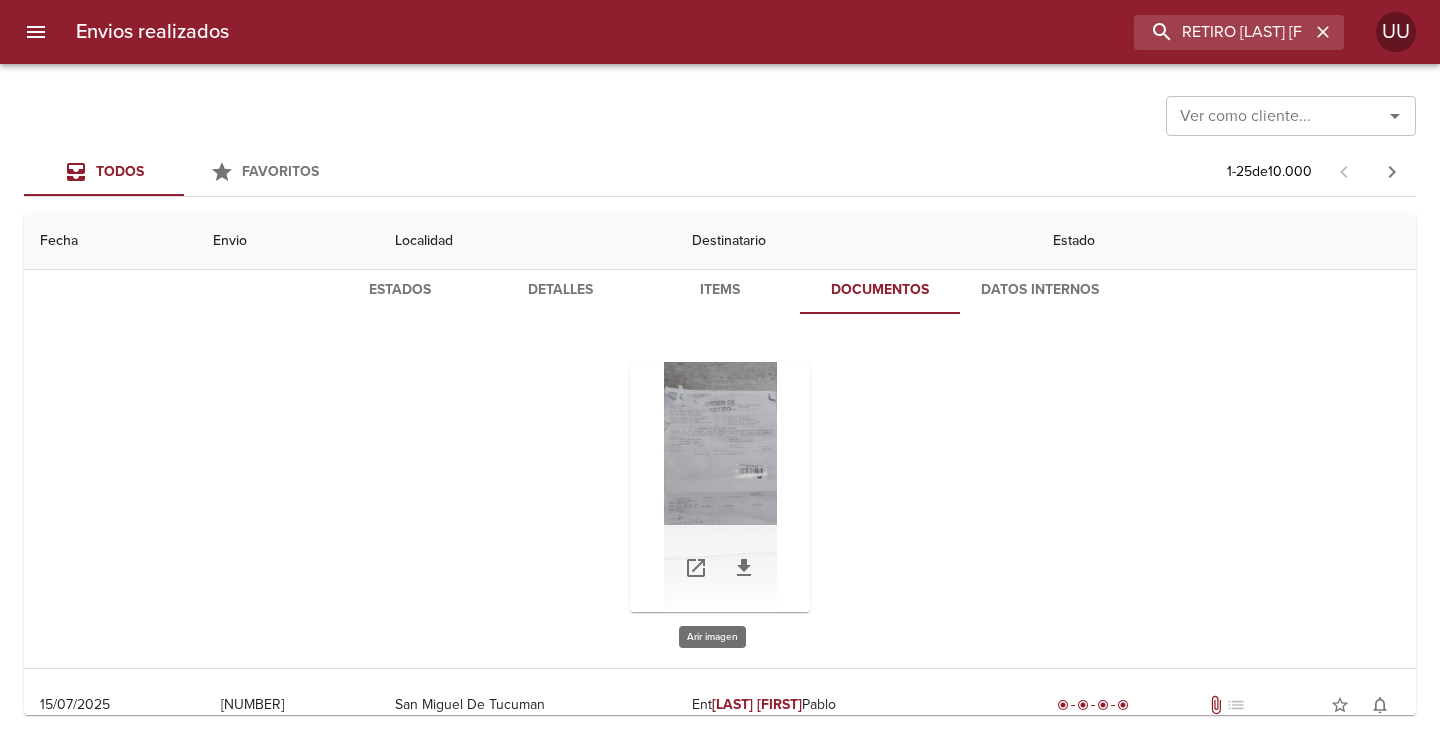 click at bounding box center (720, 487) 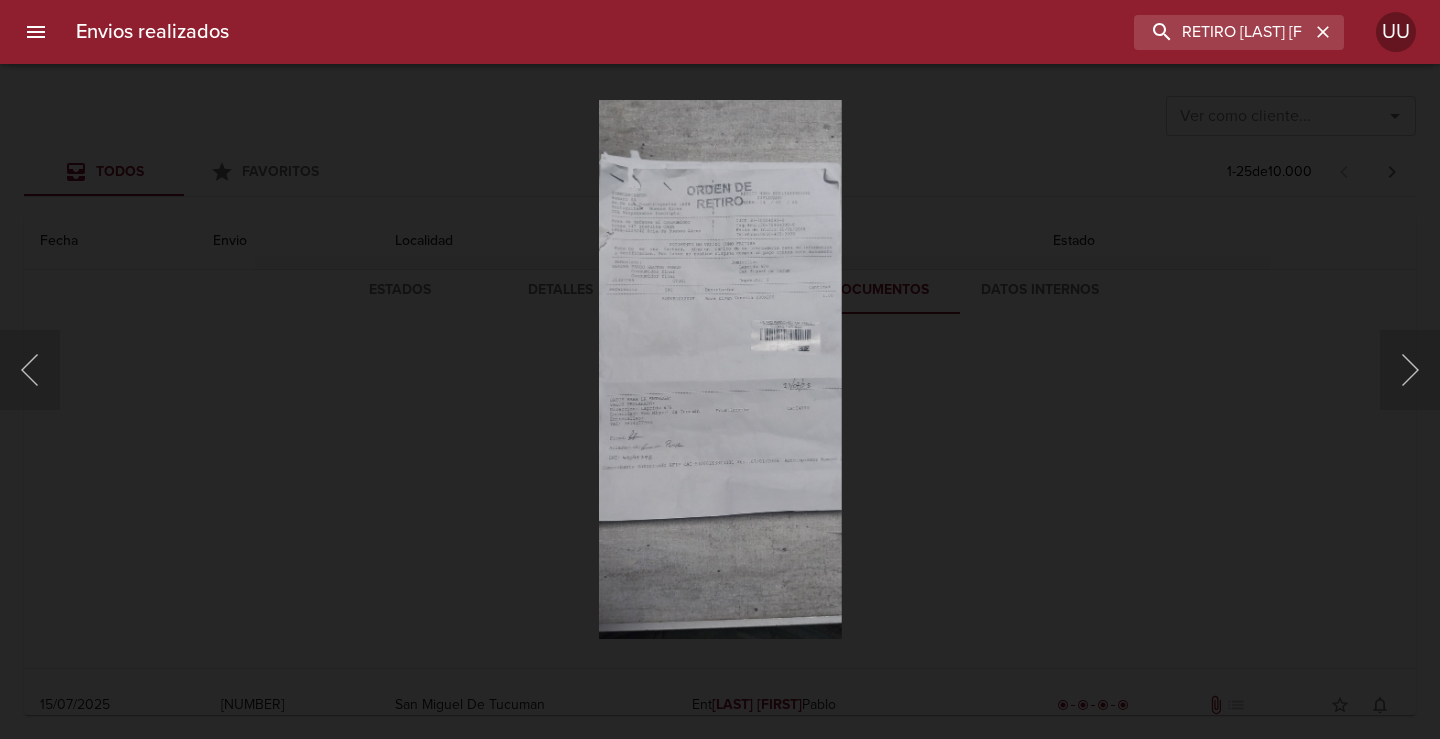 click at bounding box center [720, 369] 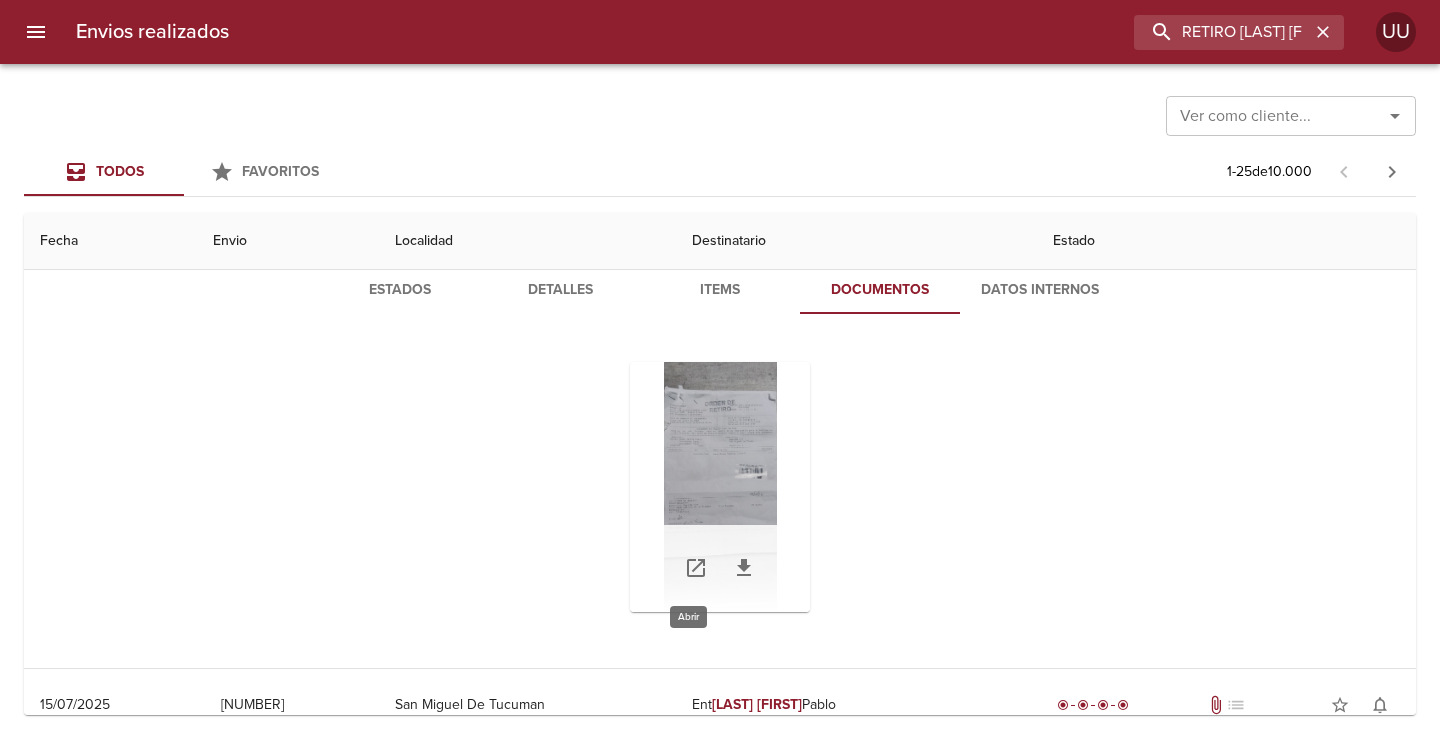 click 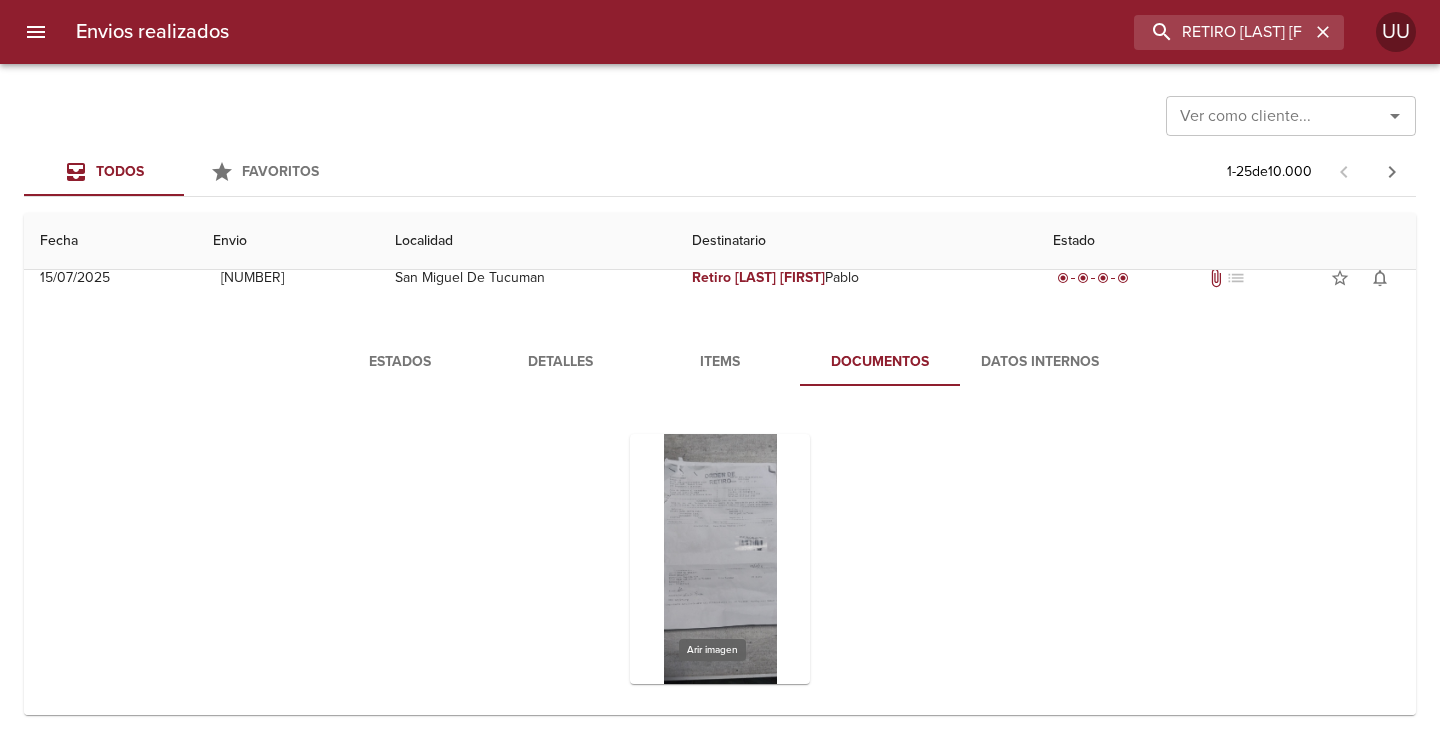 scroll, scrollTop: 0, scrollLeft: 0, axis: both 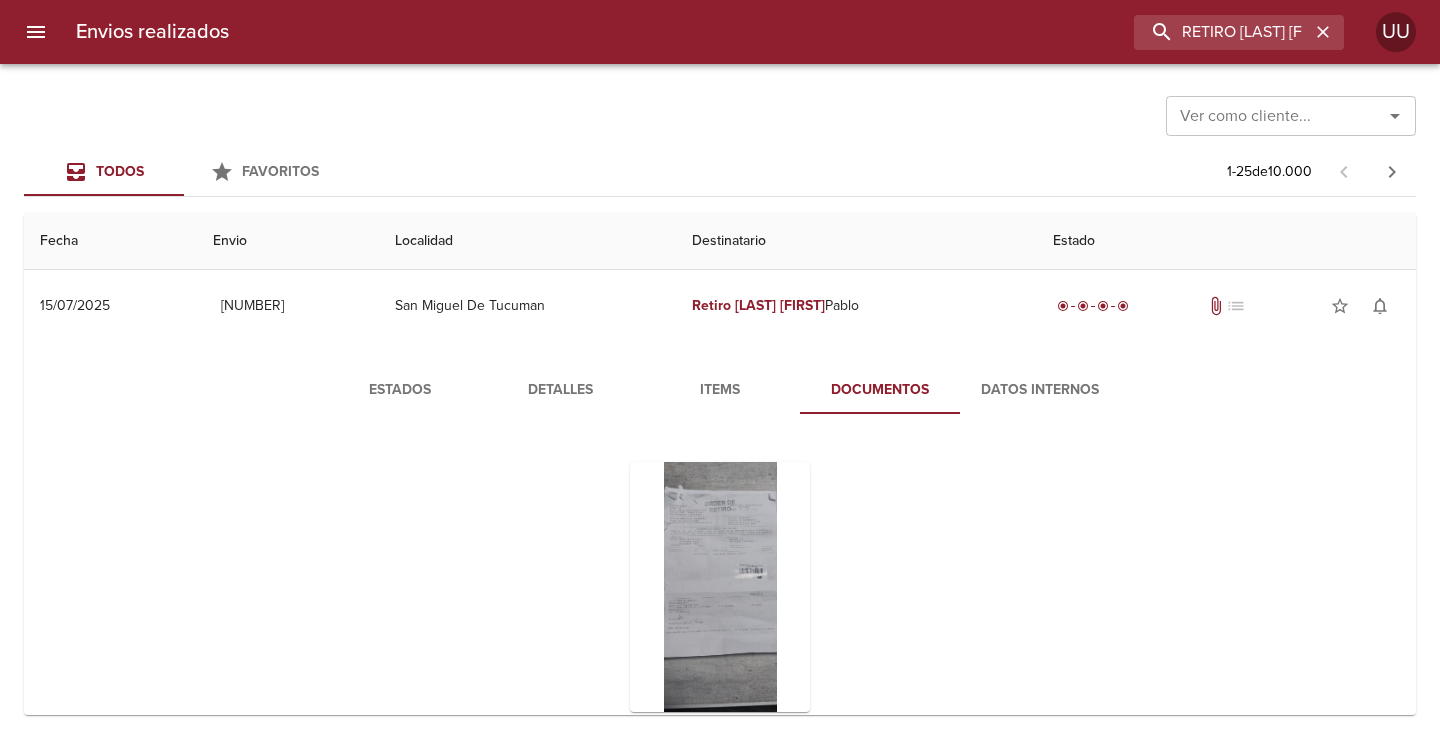 click on "Items" at bounding box center [720, 390] 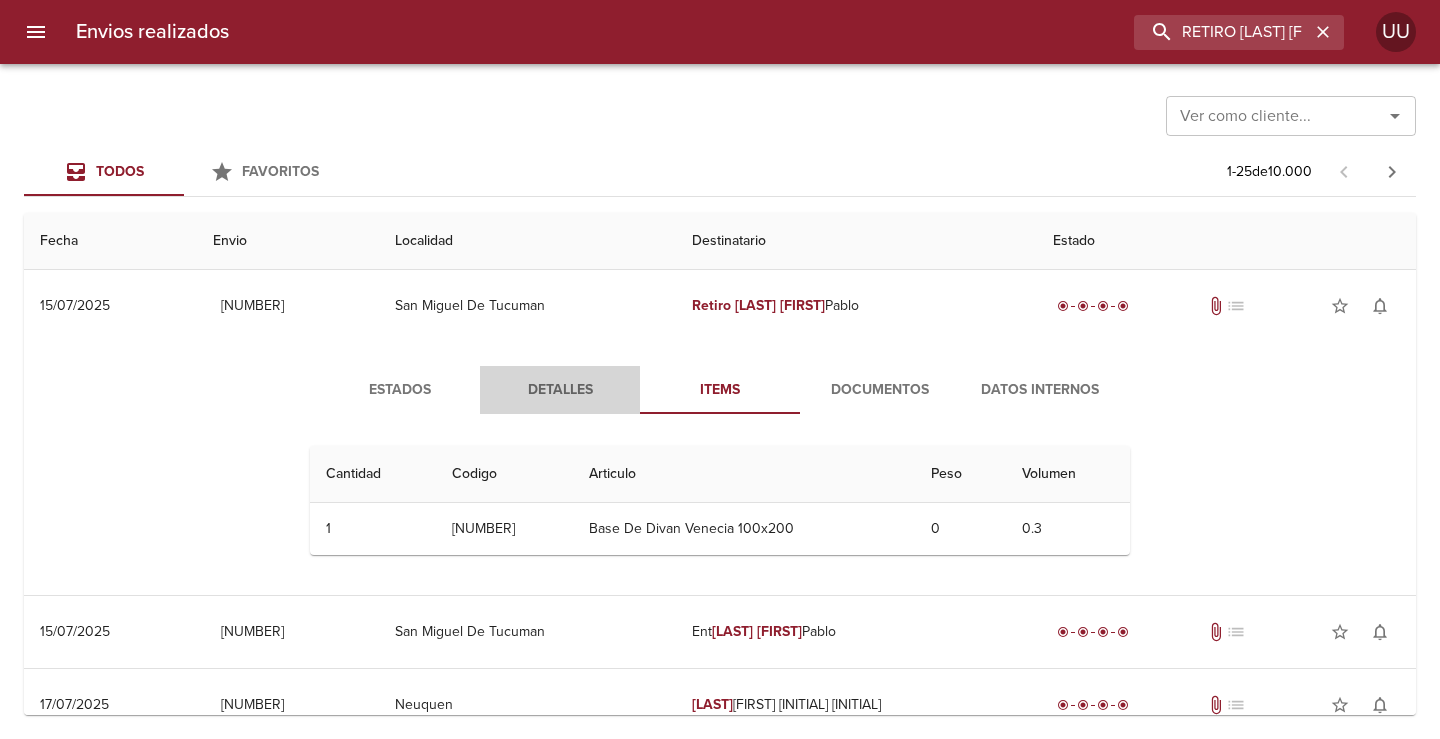 click on "Detalles" at bounding box center [560, 390] 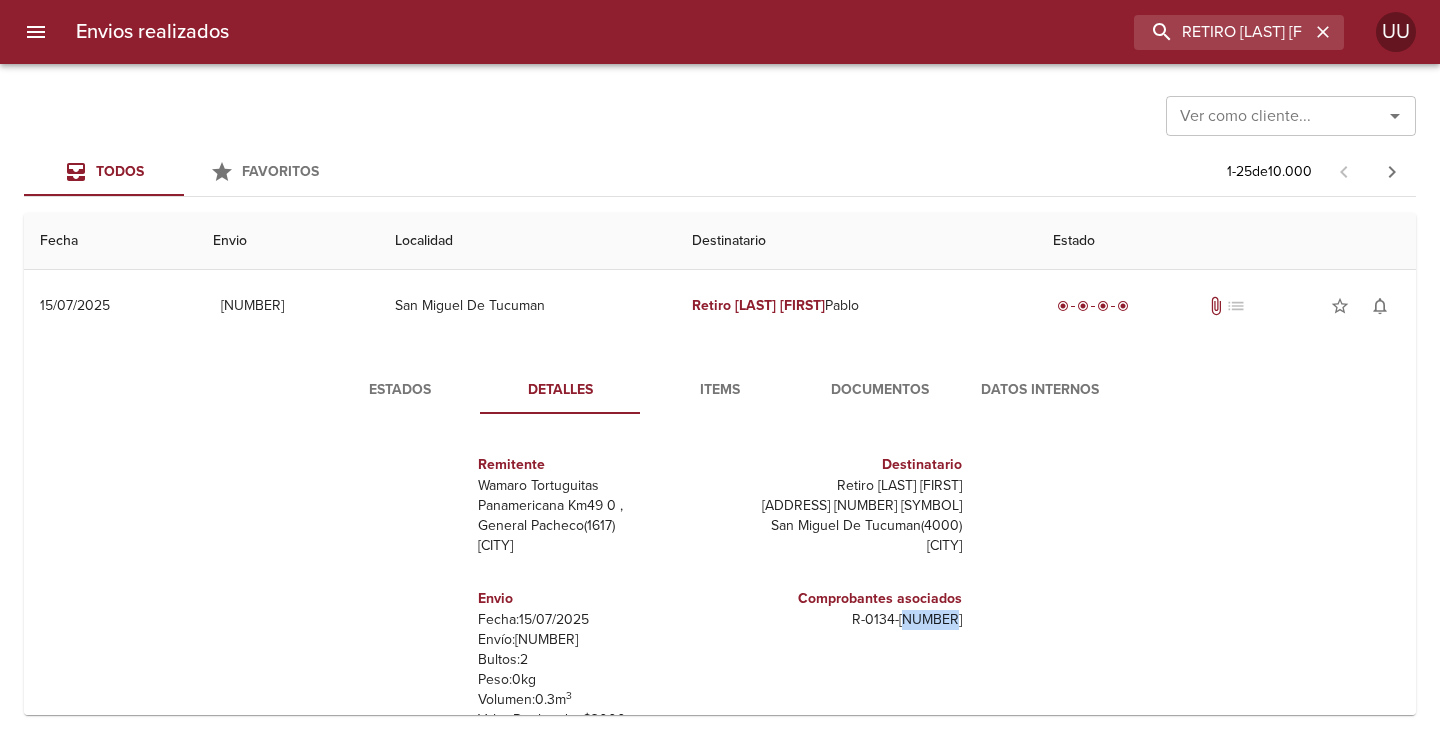 drag, startPoint x: 897, startPoint y: 620, endPoint x: 947, endPoint y: 626, distance: 50.358715 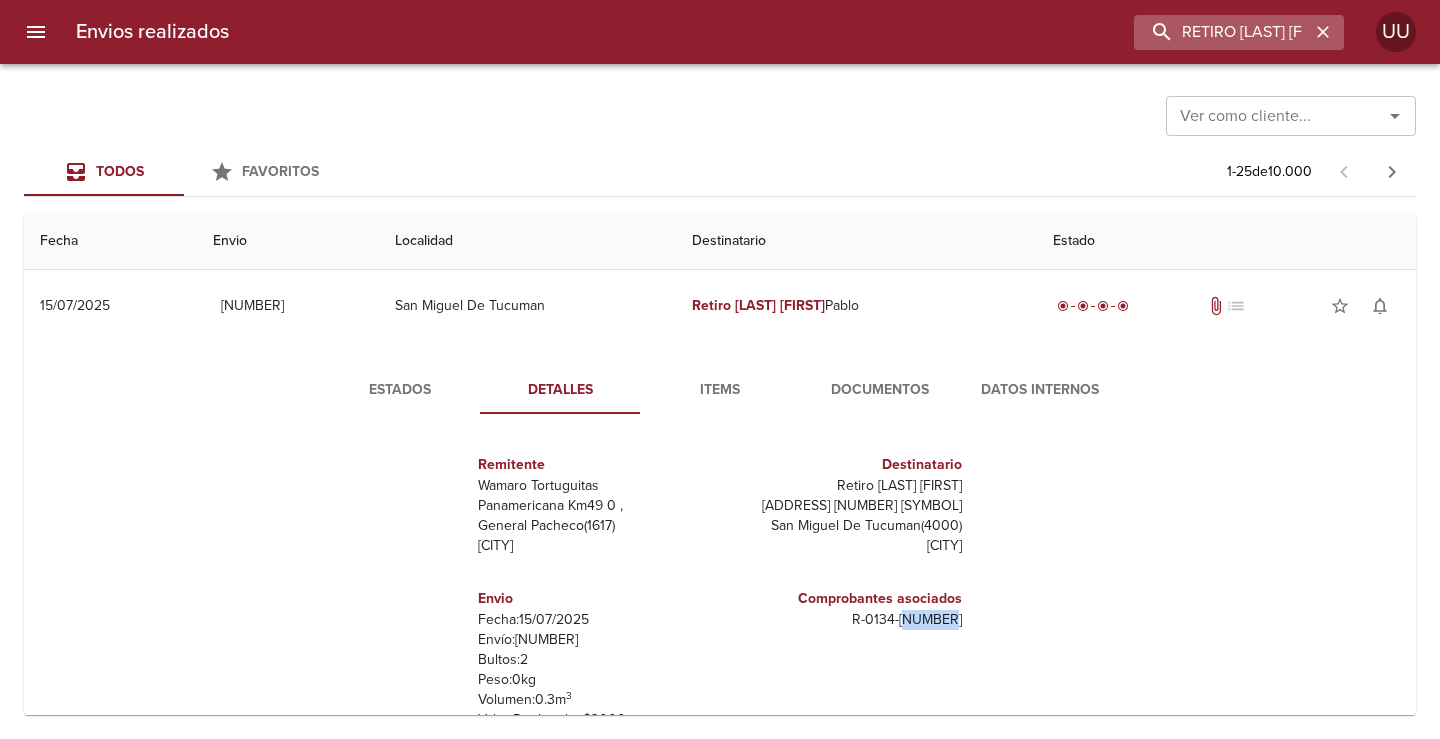 click 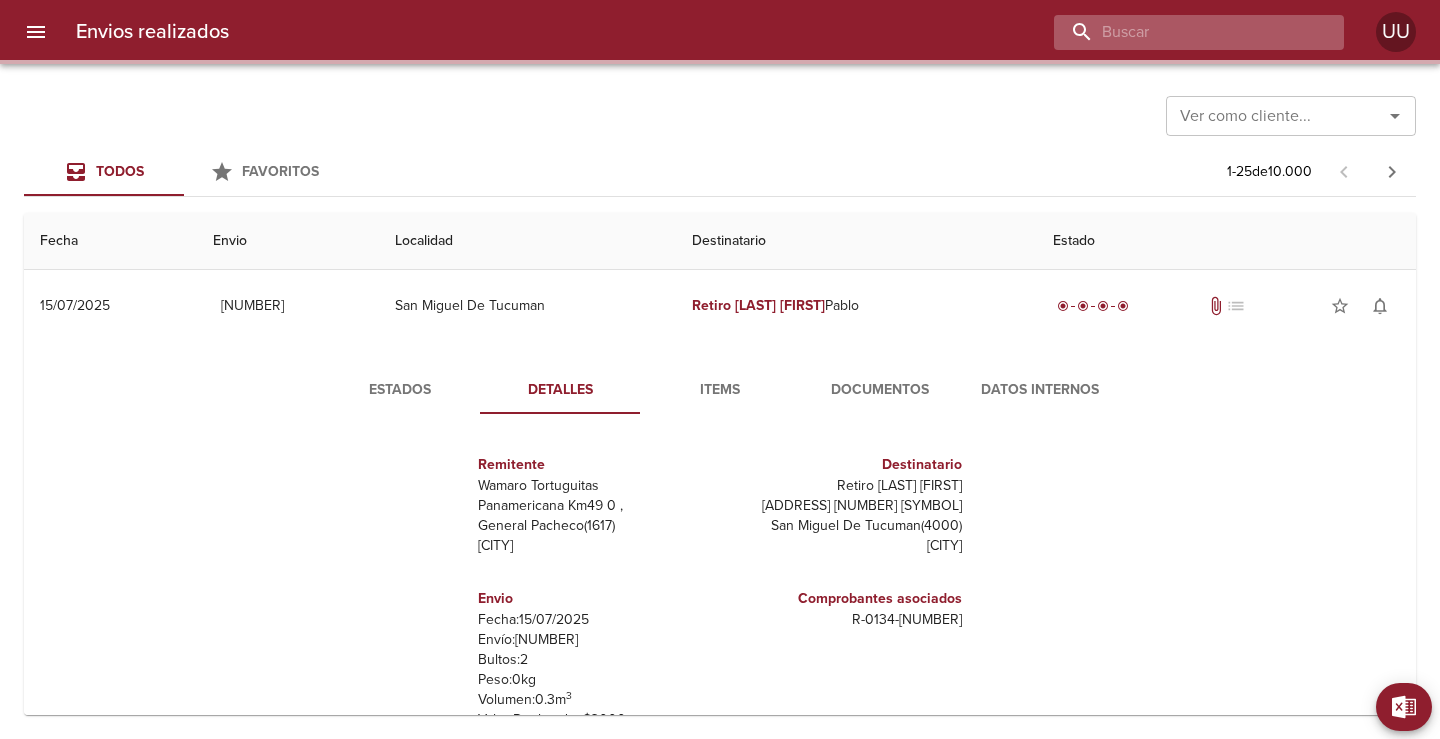 click at bounding box center (1182, 32) 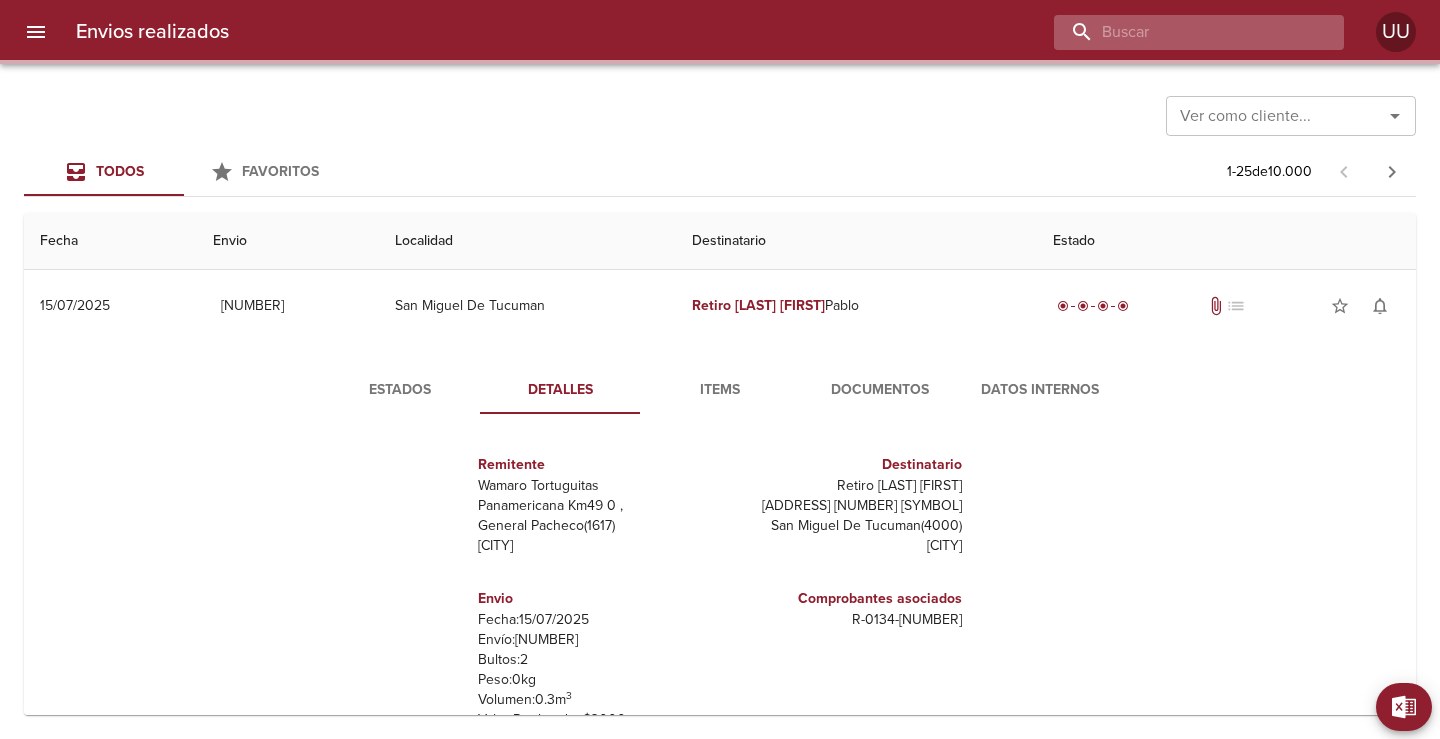 paste on "[NUMBER]" 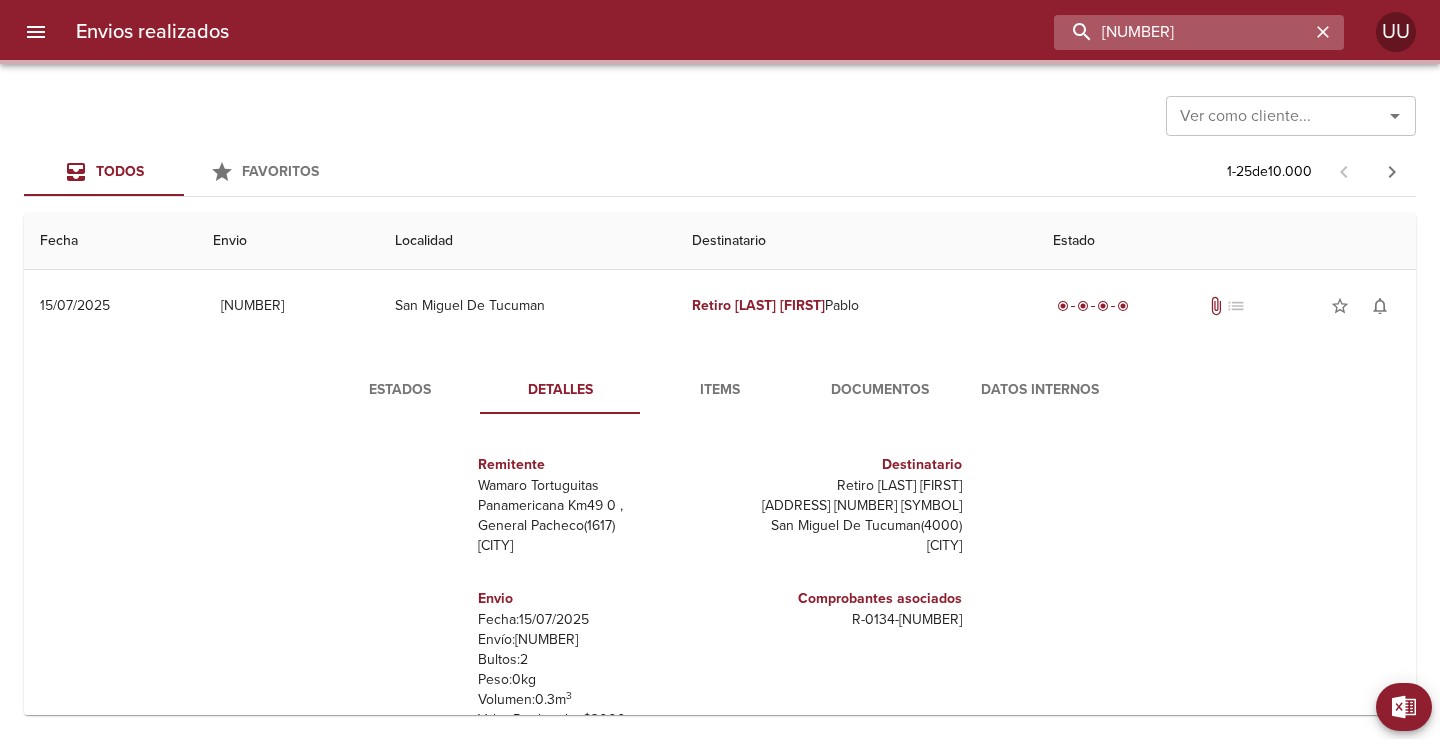 type on "[NUMBER]" 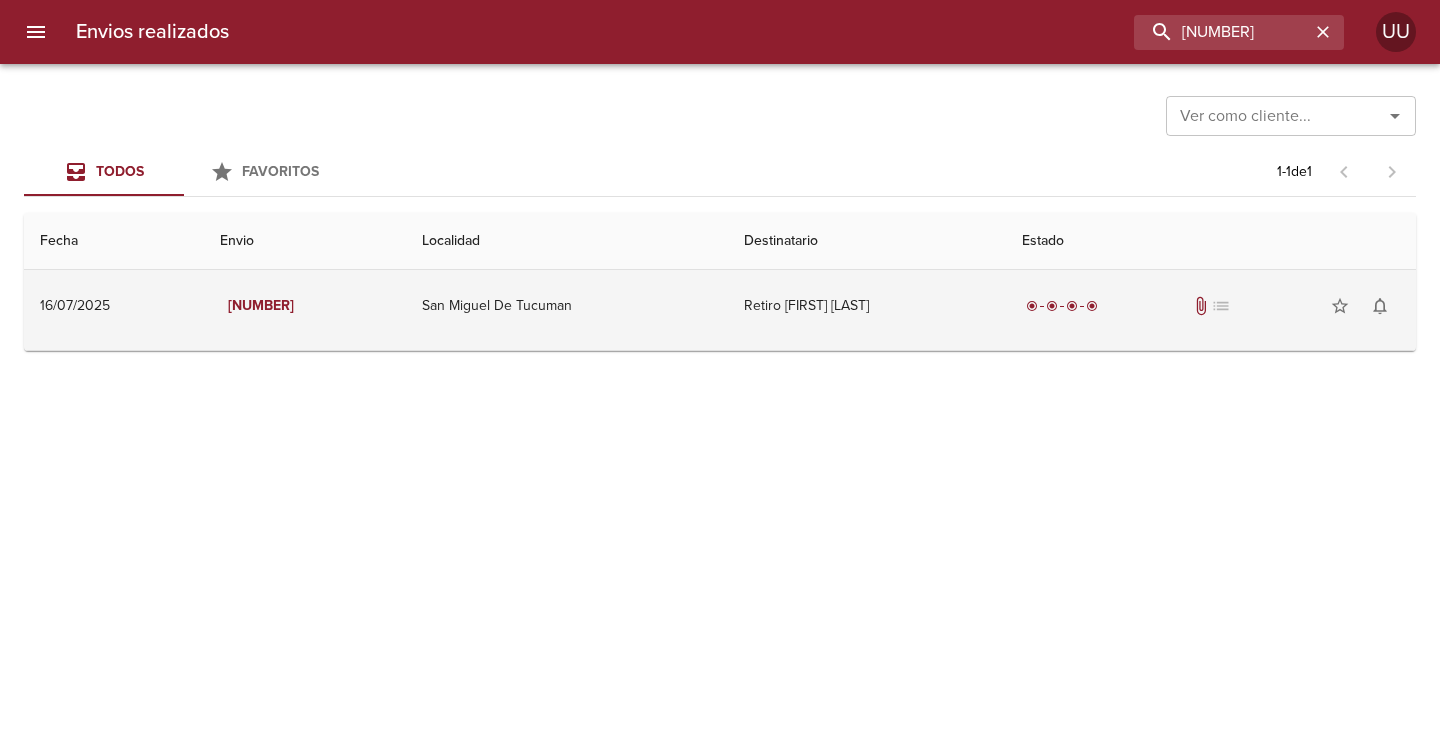click on "Retiro [FIRST] [LAST]" at bounding box center (867, 306) 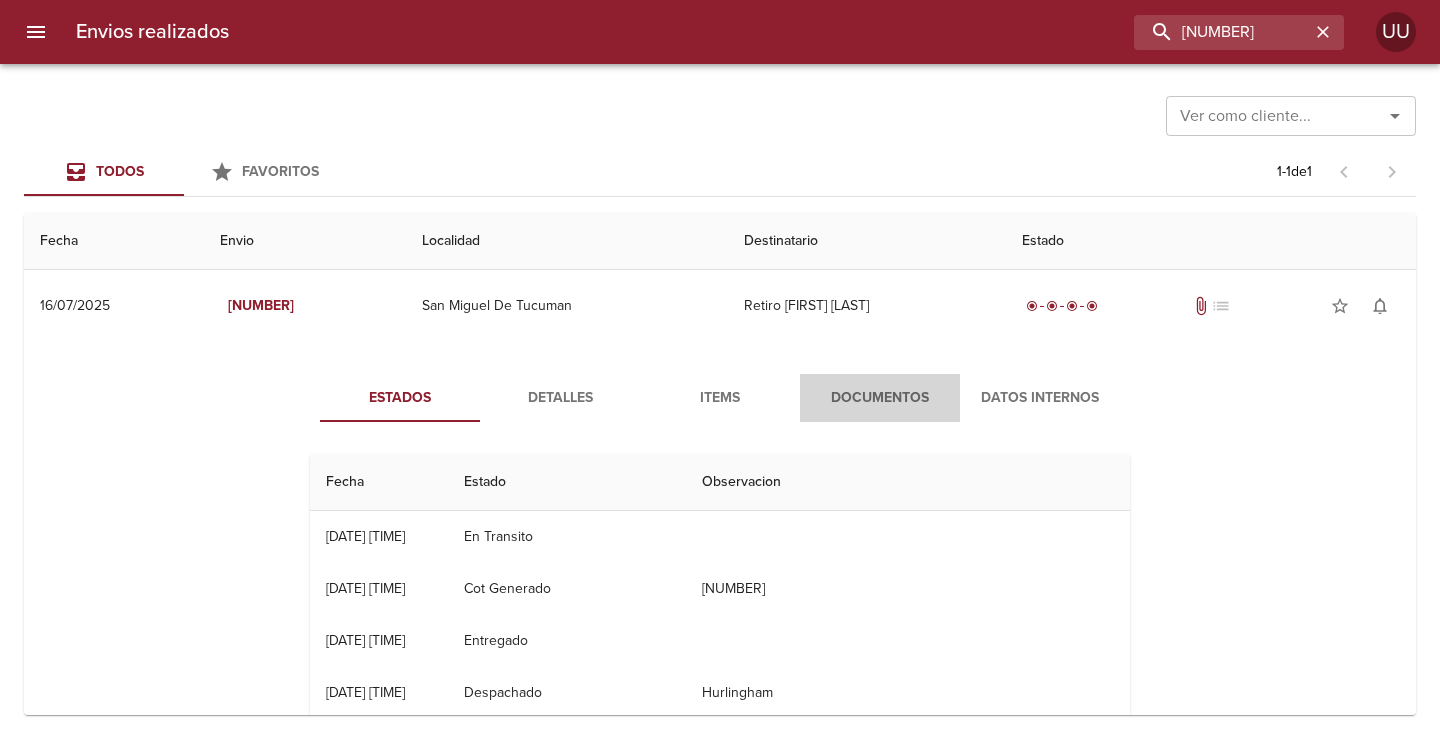click on "Documentos" at bounding box center [880, 398] 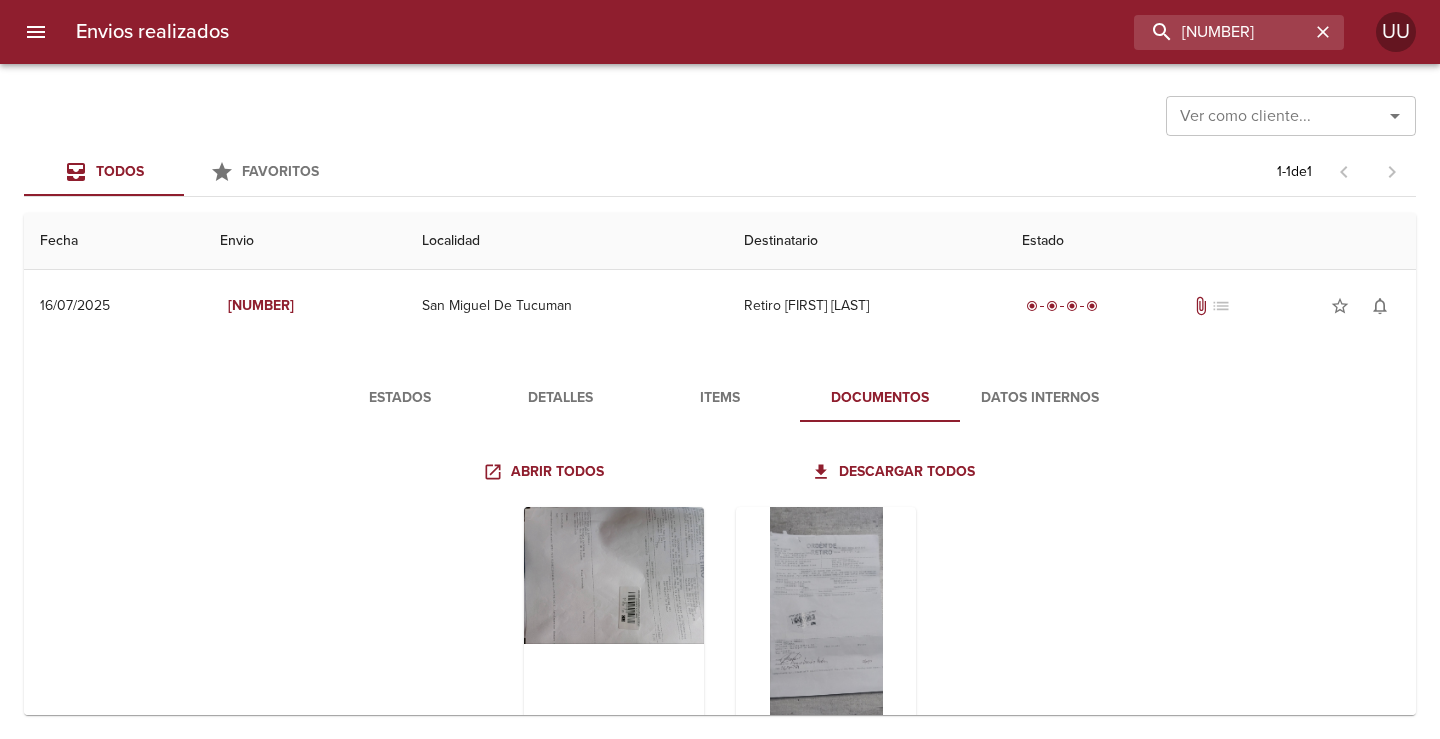 scroll, scrollTop: 99, scrollLeft: 0, axis: vertical 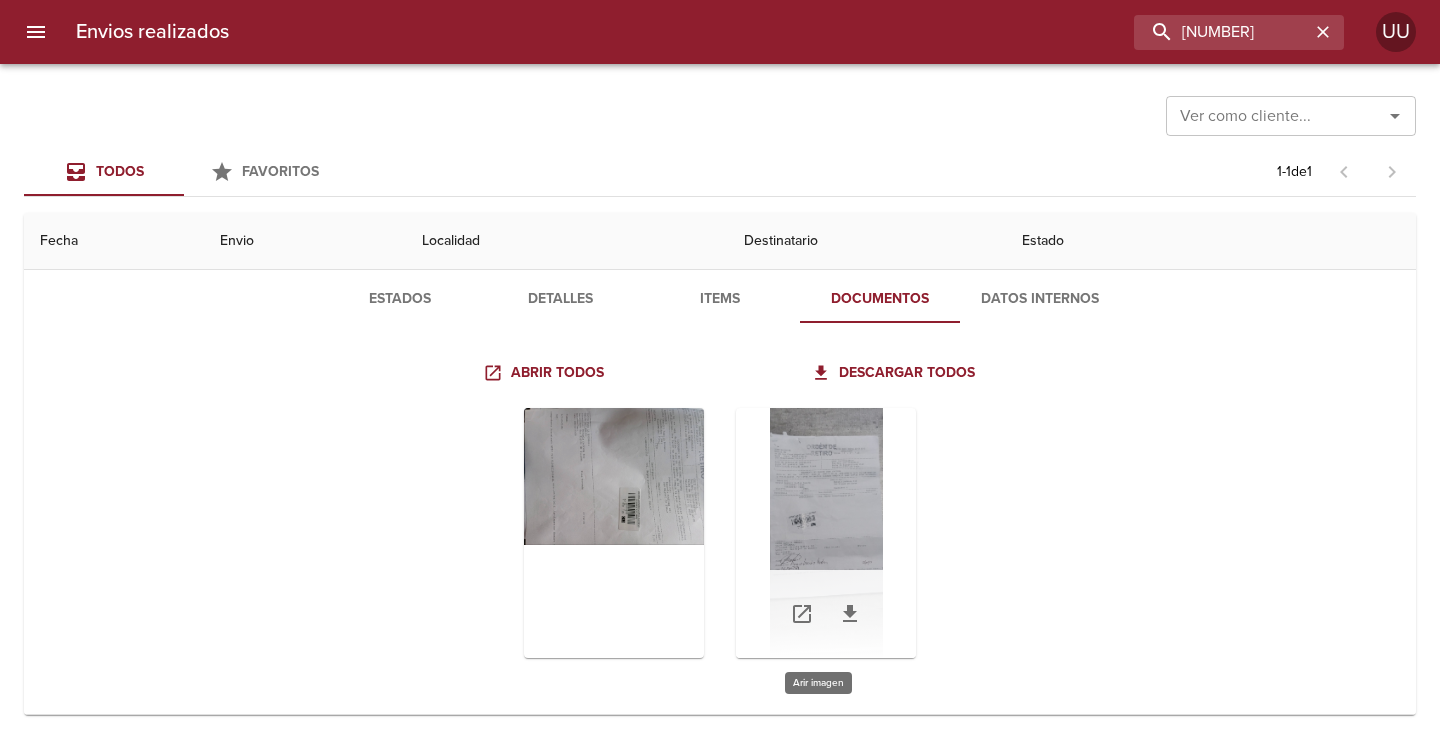 click at bounding box center [826, 533] 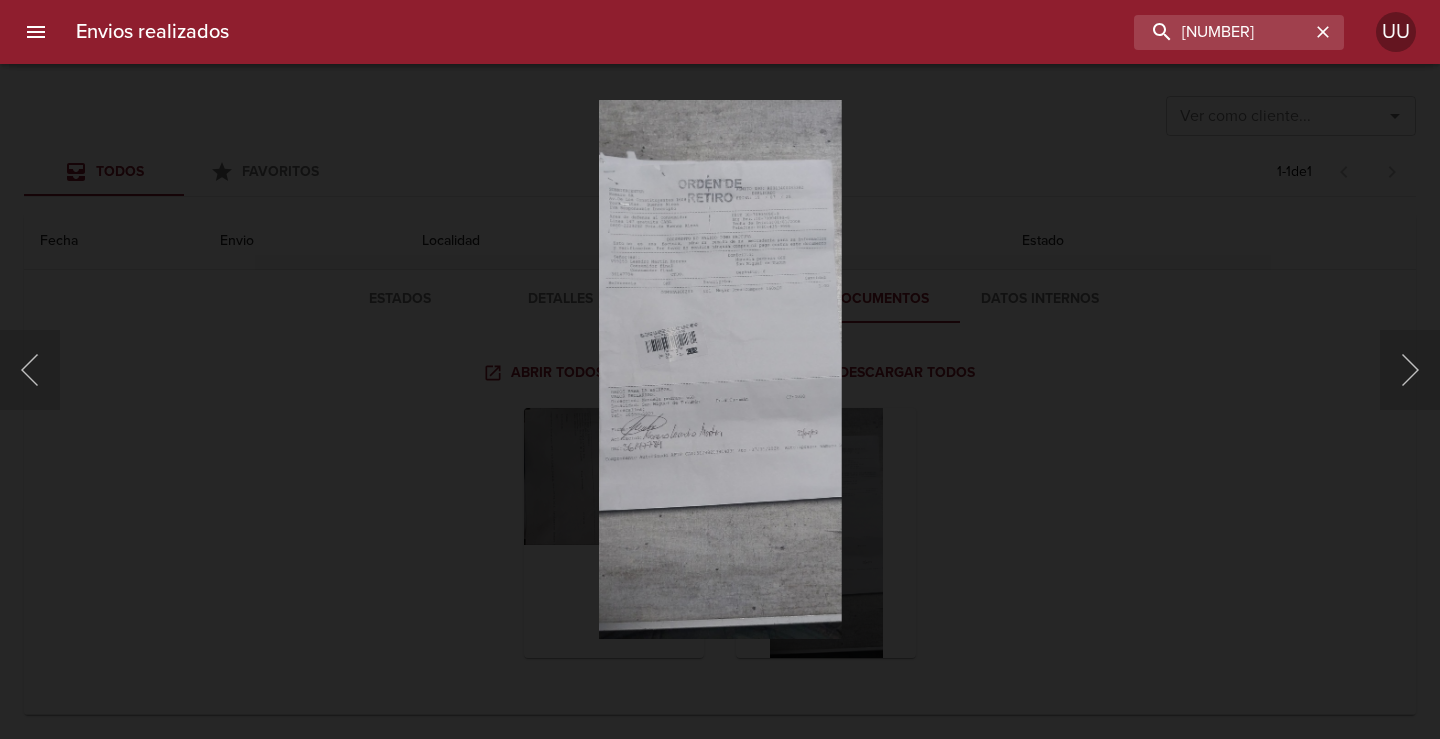 drag, startPoint x: 1128, startPoint y: 305, endPoint x: 944, endPoint y: 524, distance: 286.0367 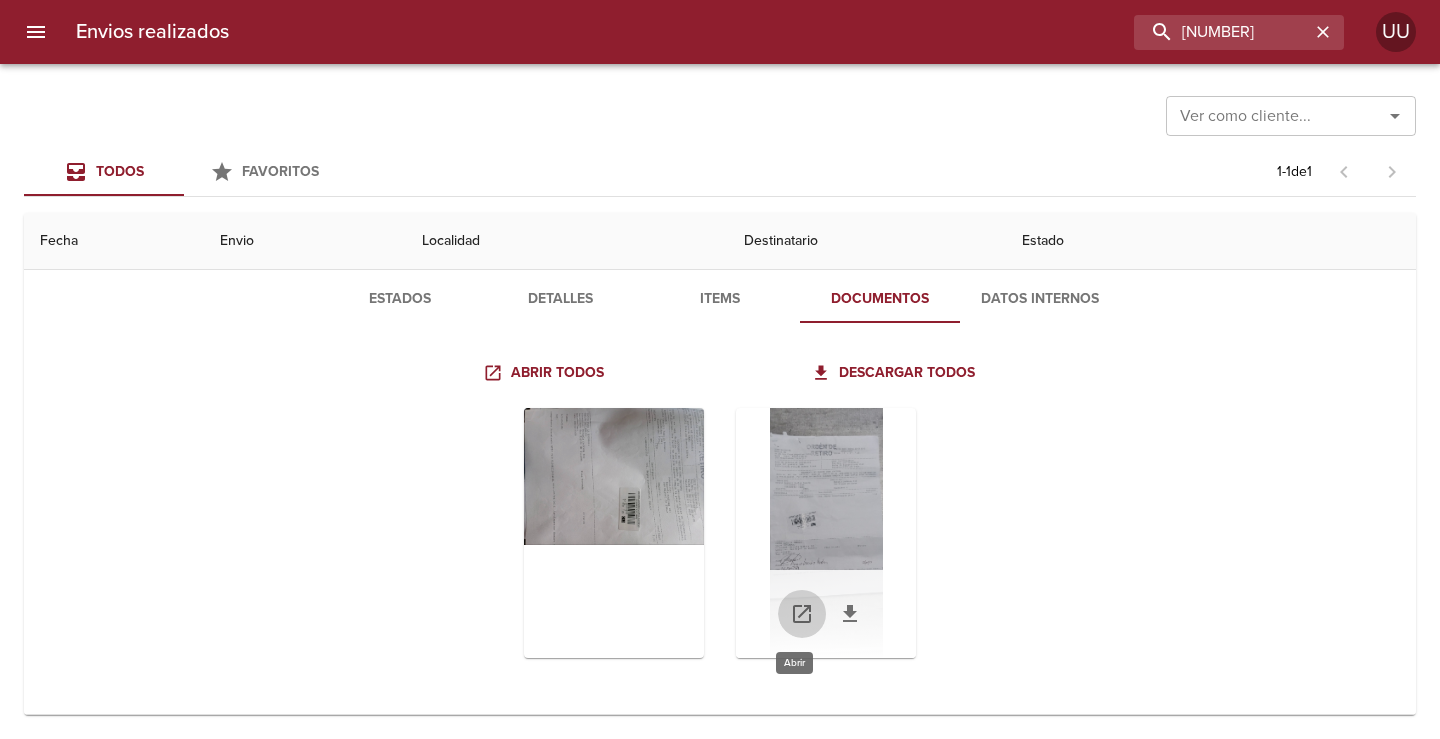 click 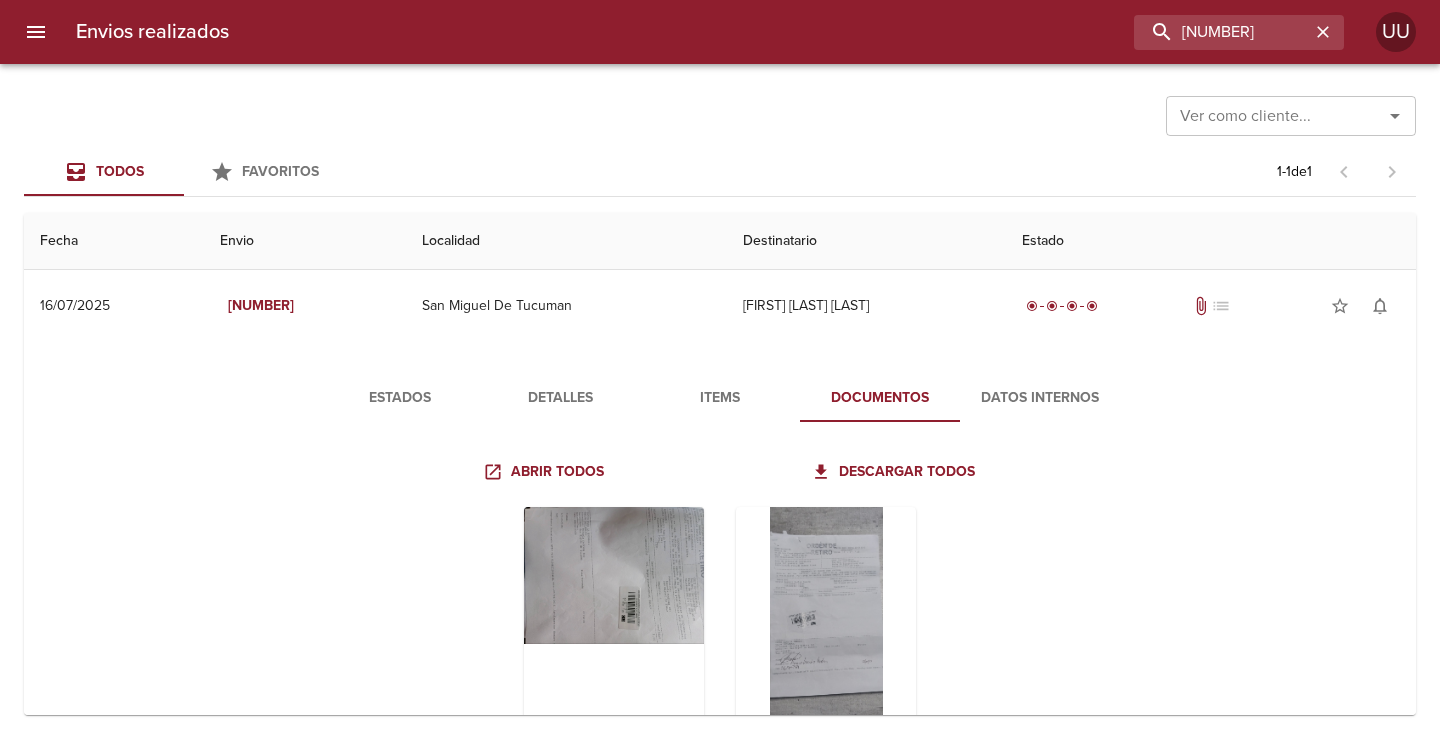 scroll, scrollTop: 0, scrollLeft: 0, axis: both 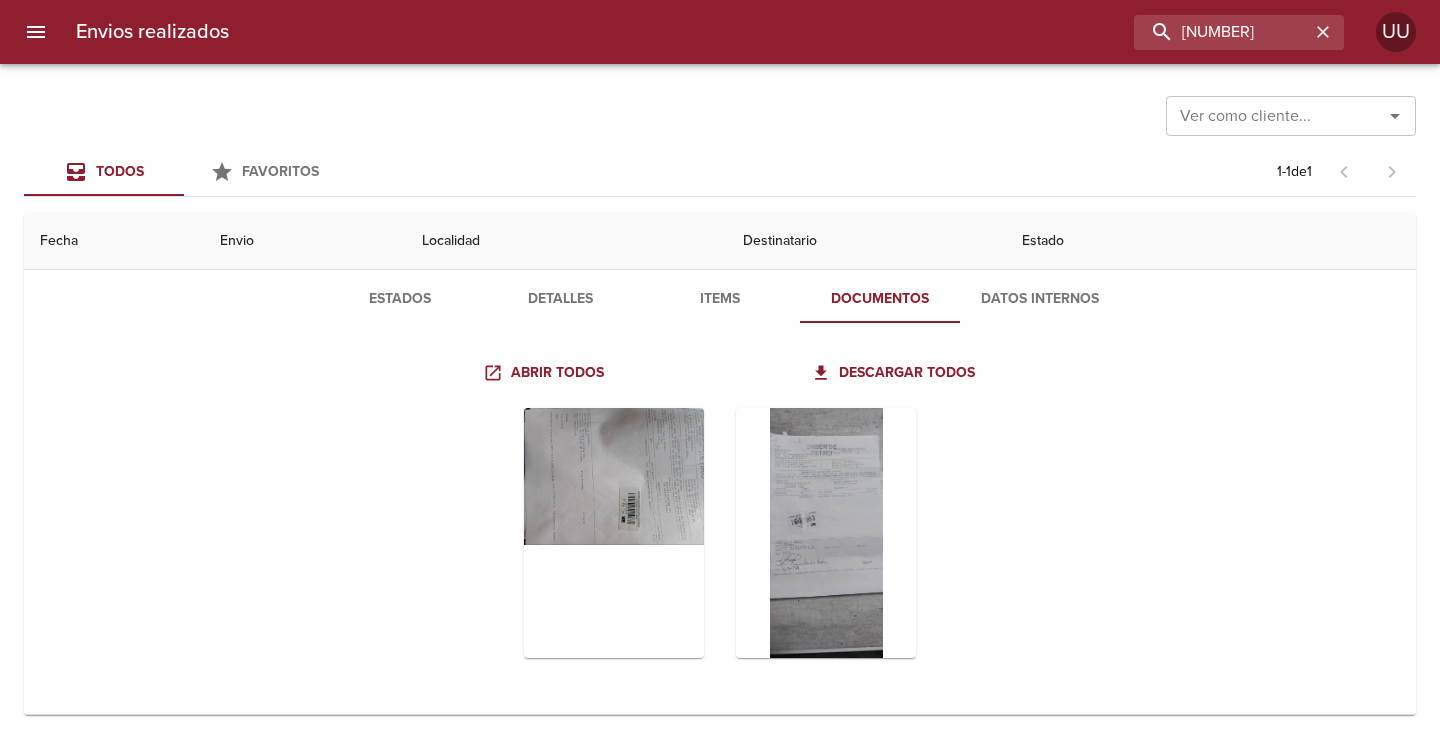 click on "Ver como cliente... Ver como cliente..." at bounding box center (720, 114) 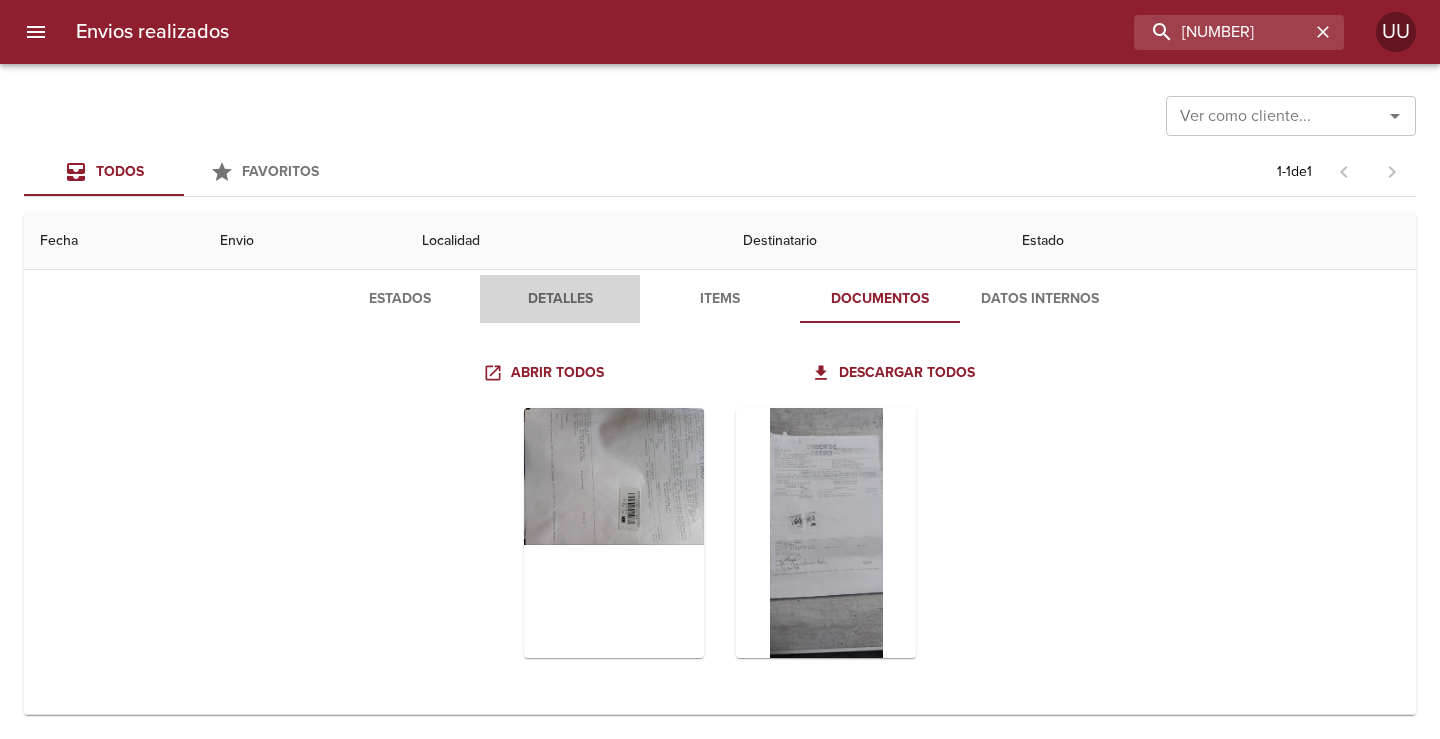 click on "Detalles" at bounding box center [560, 299] 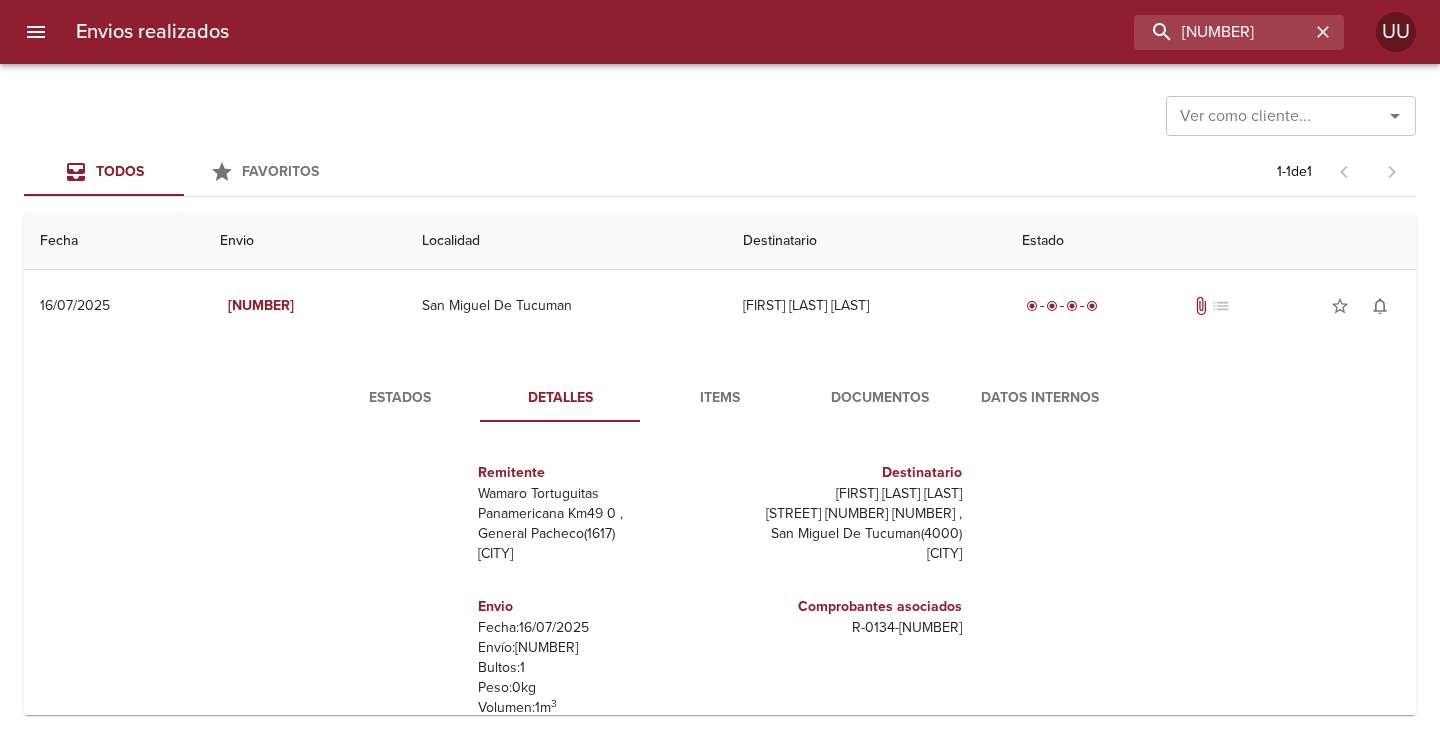 type 